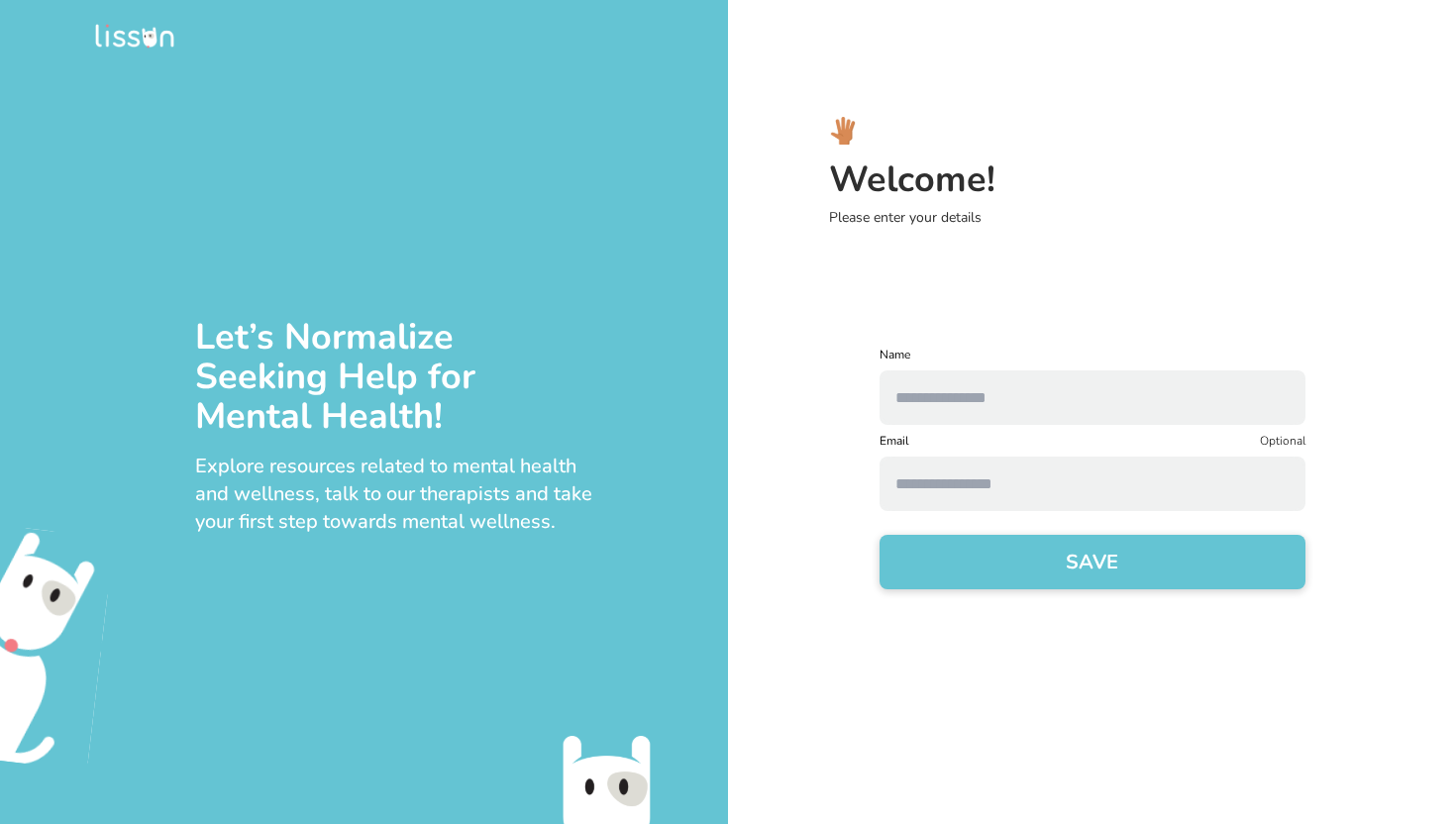 scroll, scrollTop: 0, scrollLeft: 0, axis: both 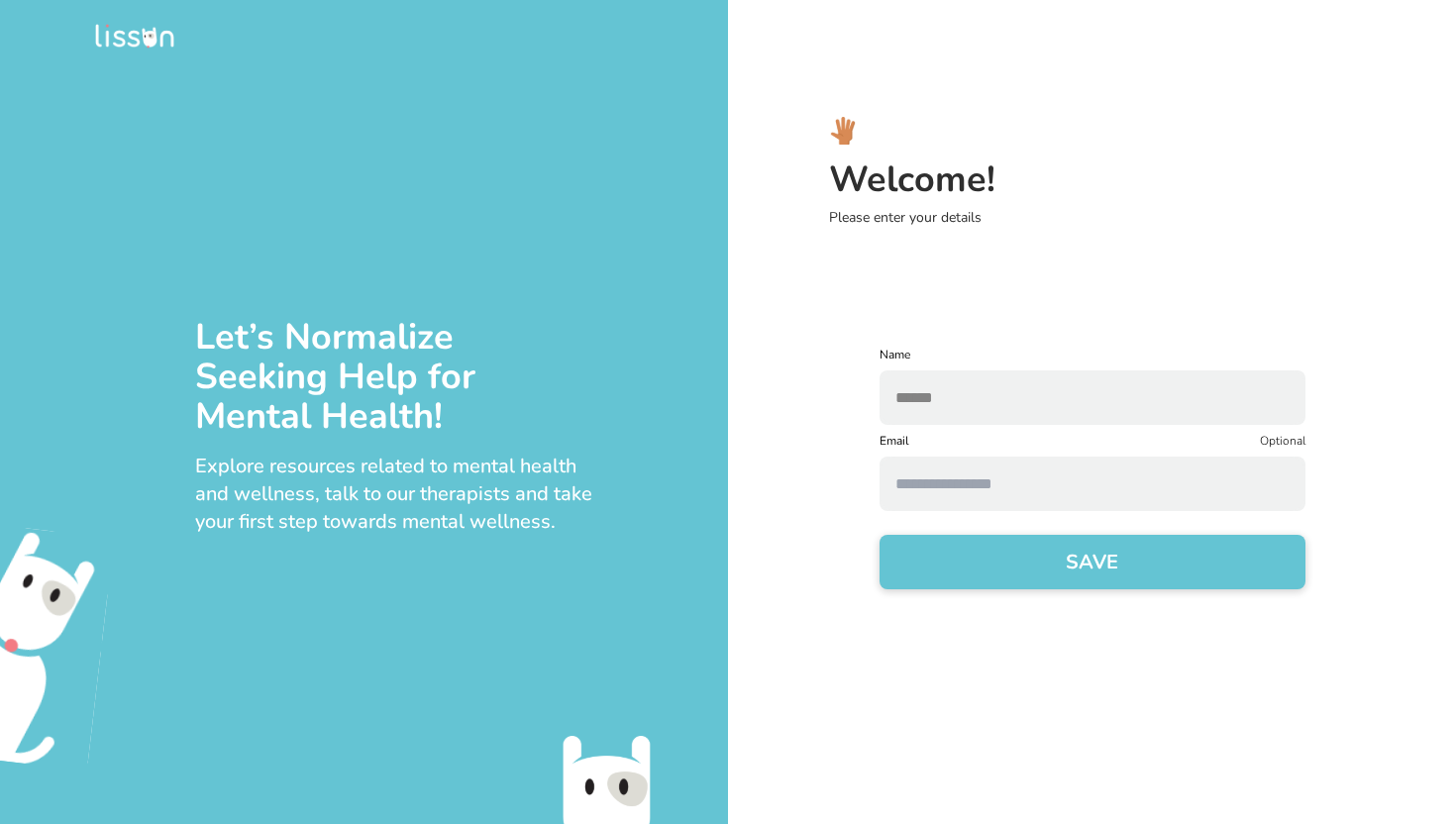 click at bounding box center [1092, 483] 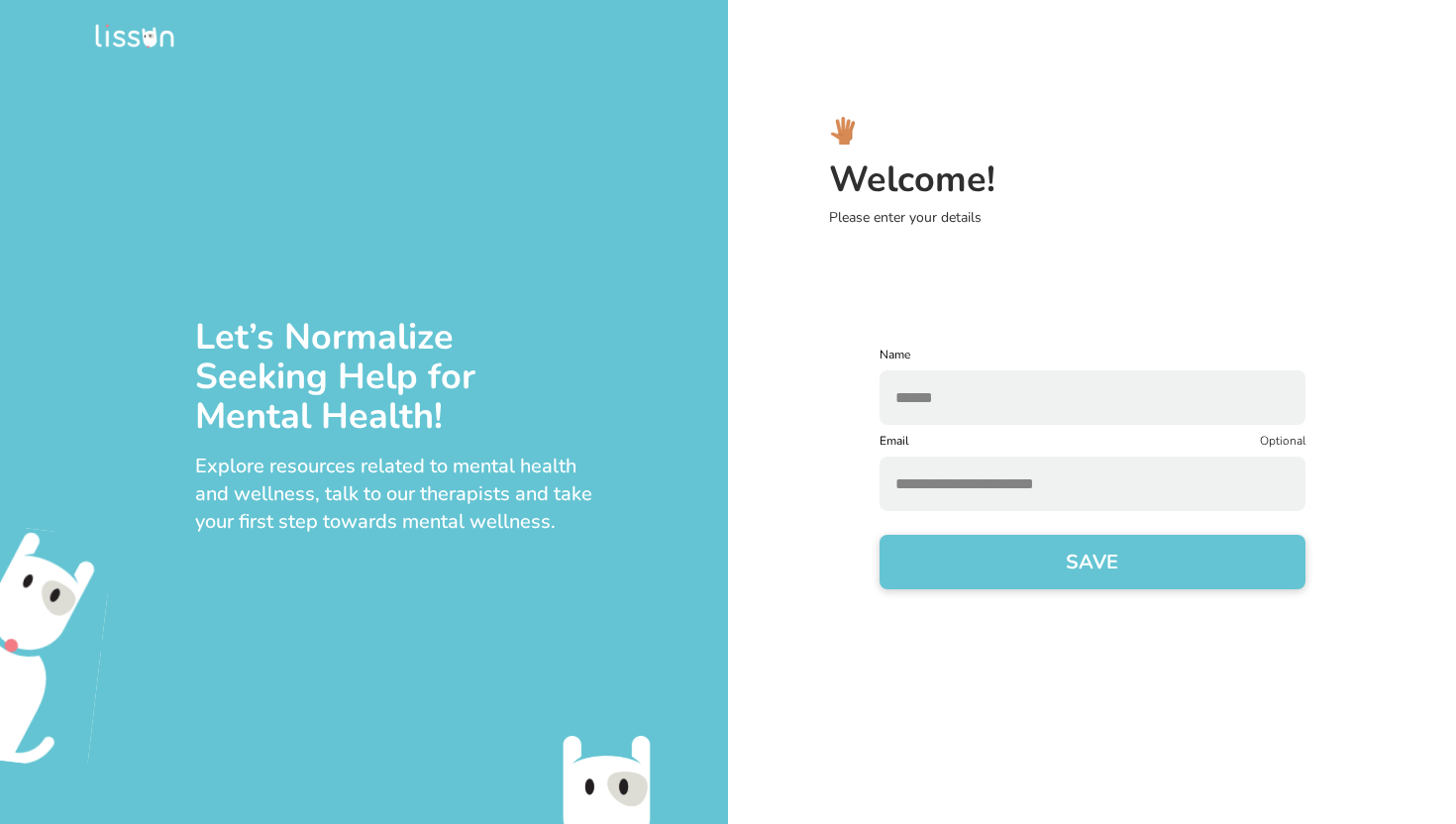 click on "SAVE" 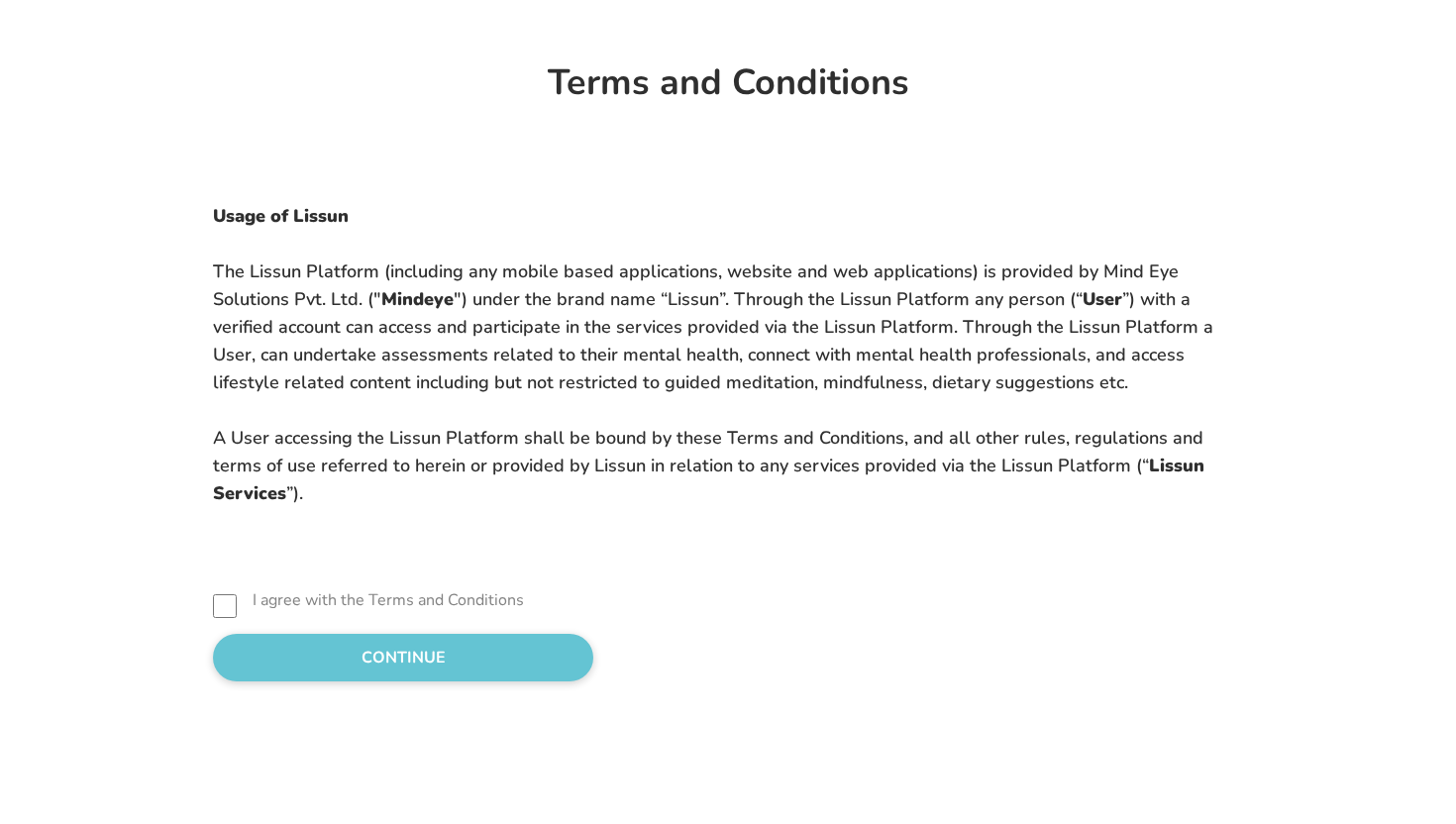 click on "CONTINUE" at bounding box center (403, 658) 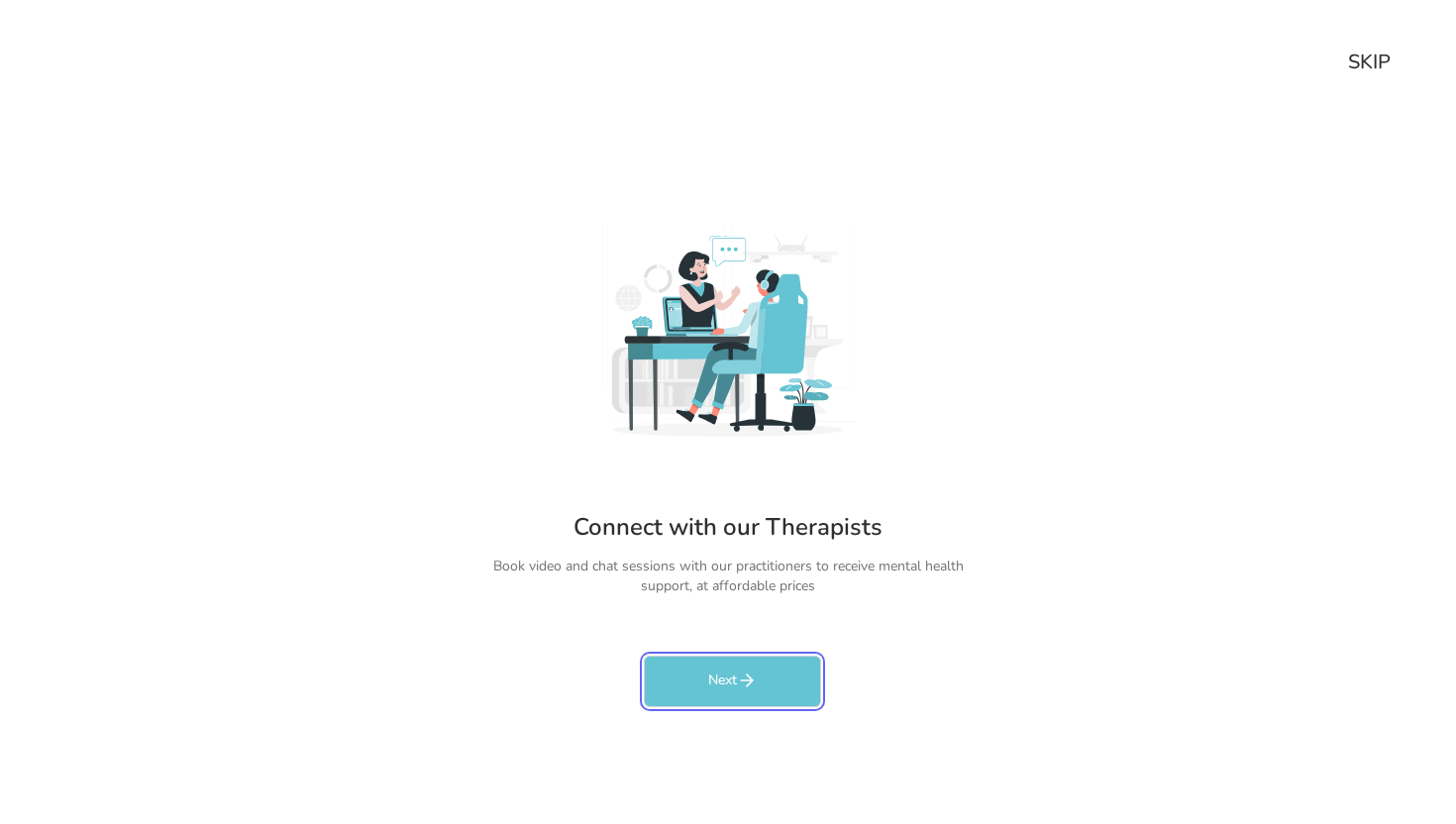 click 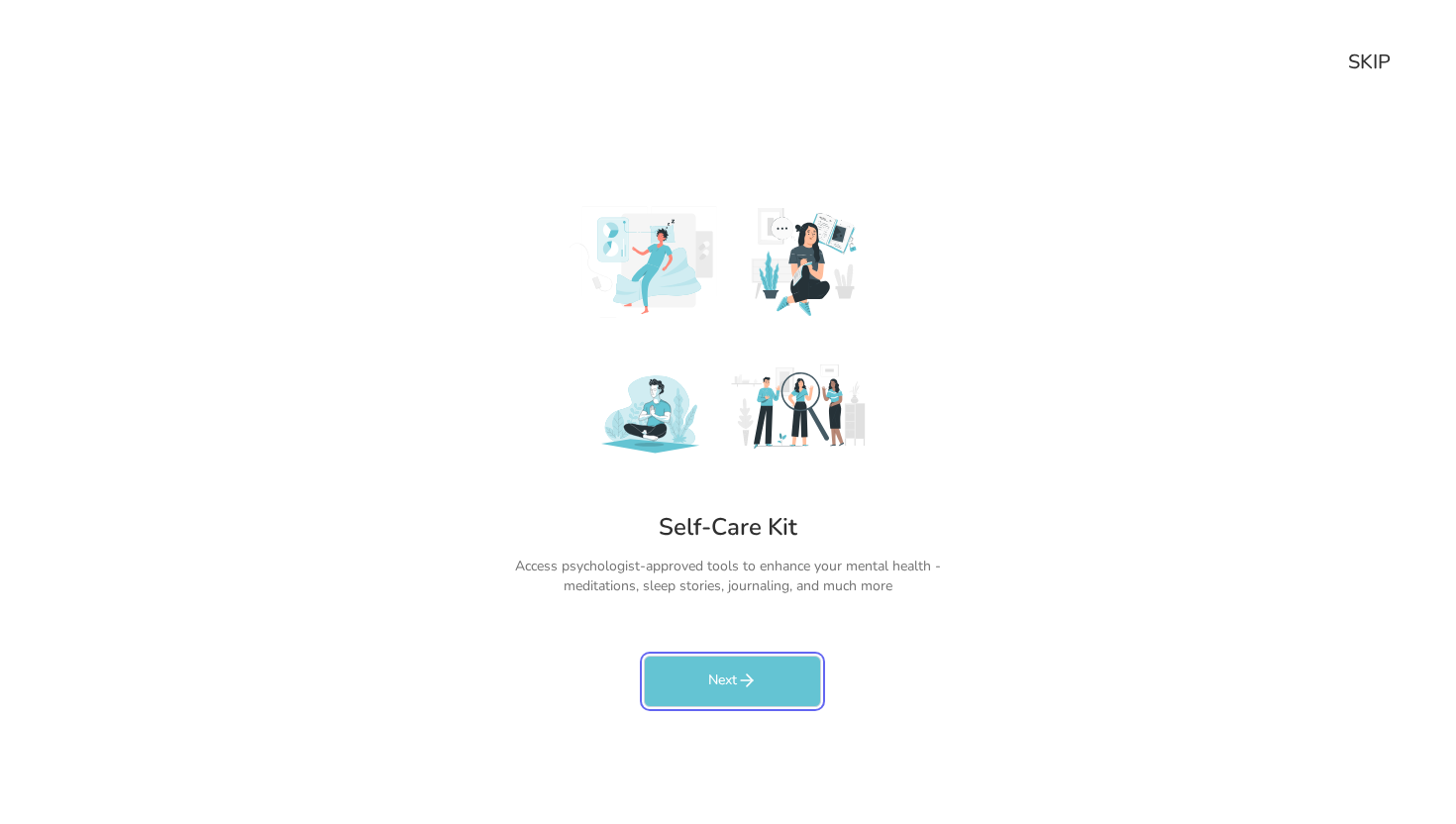 click 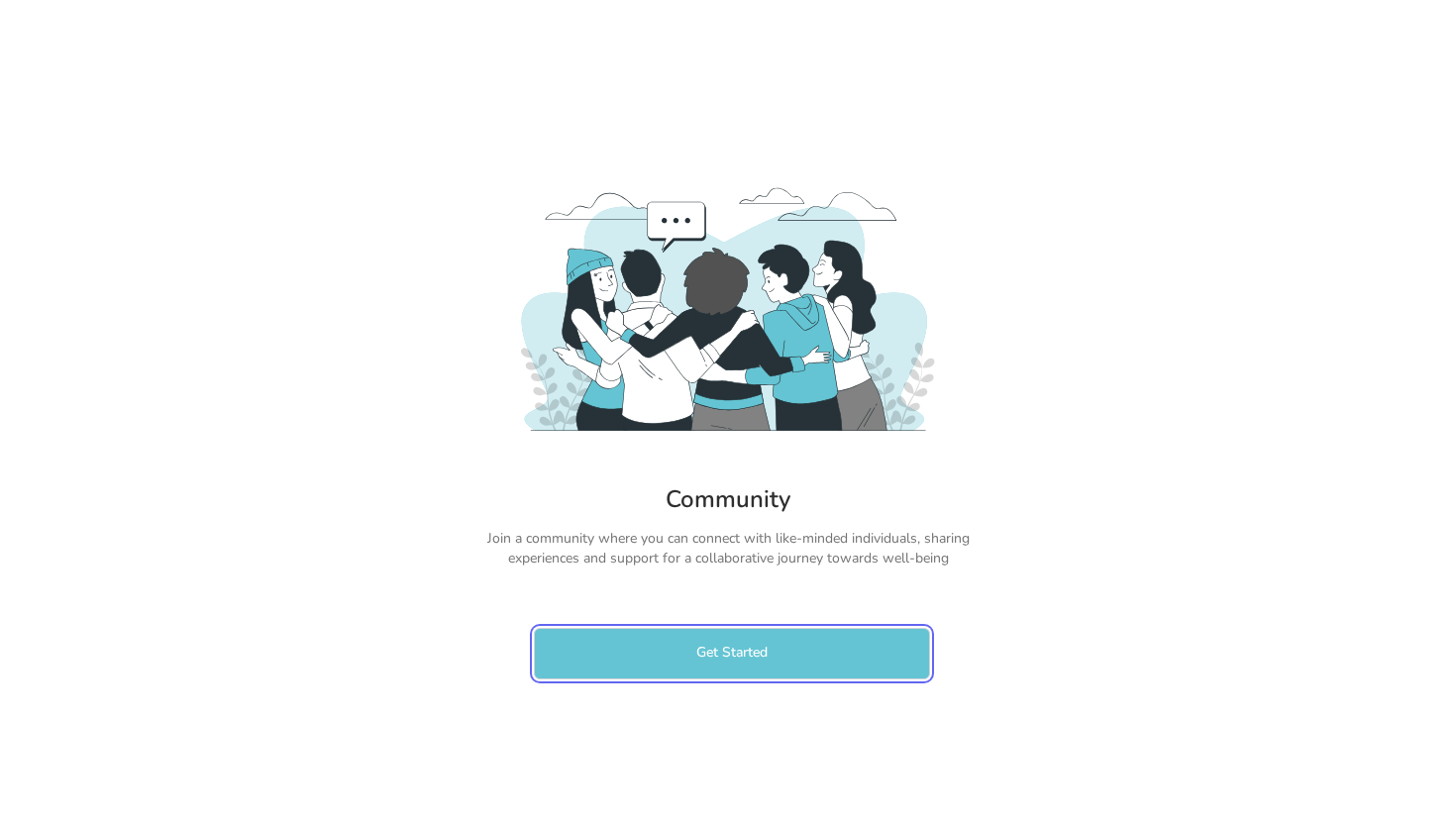 click on "Get Started" at bounding box center [732, 654] 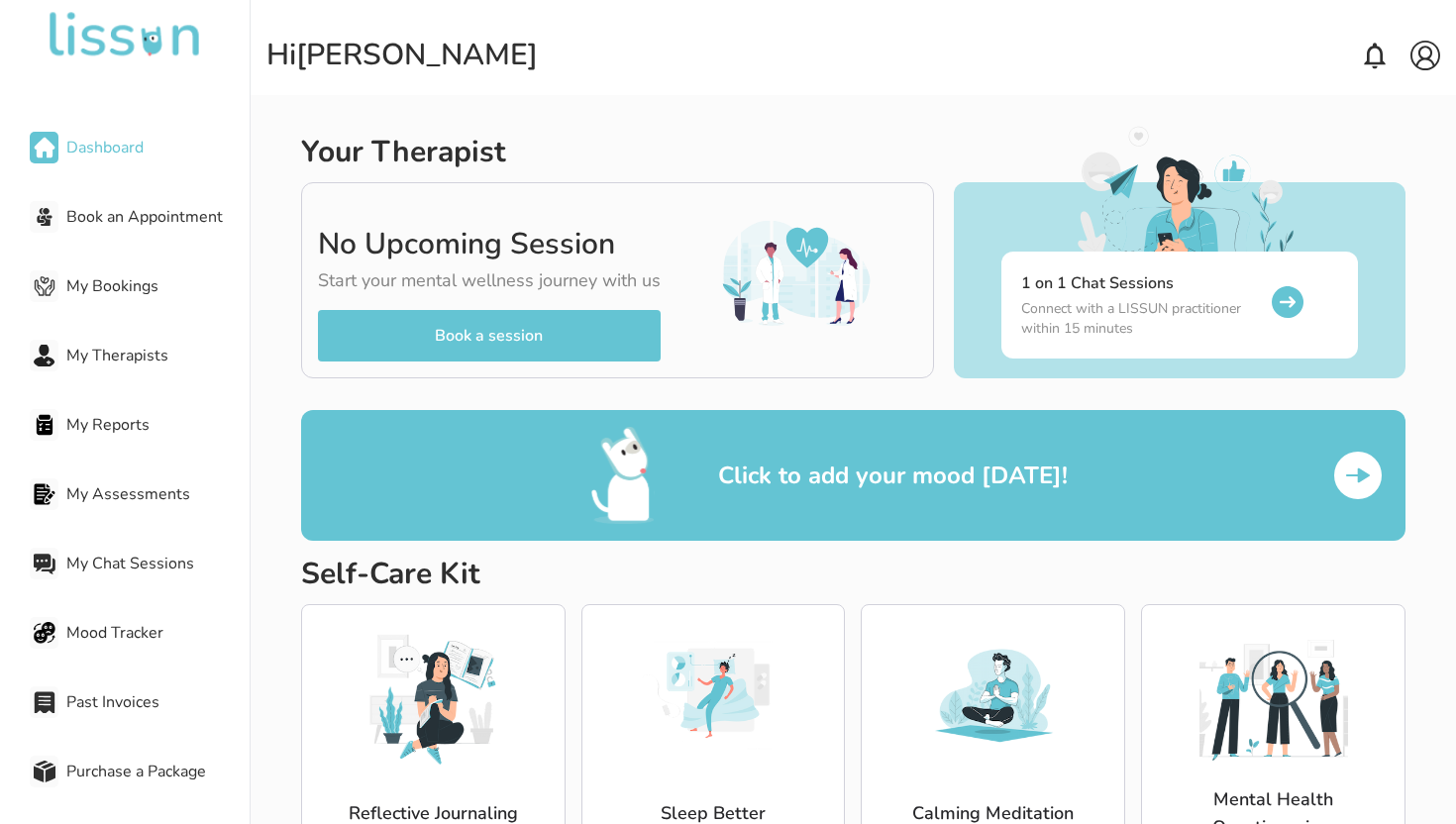 click on "Book a session" at bounding box center [489, 336] 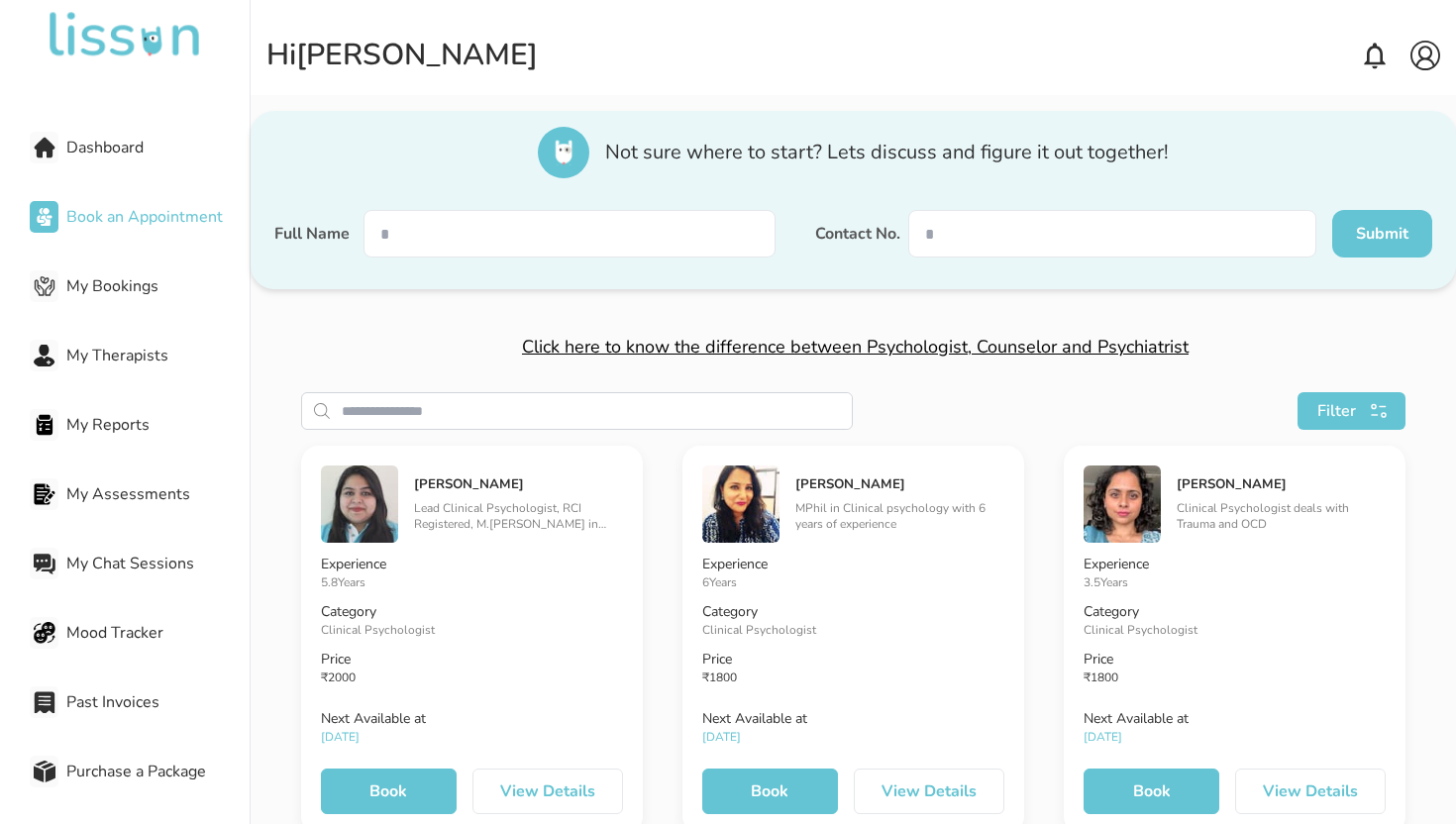 click at bounding box center [570, 234] 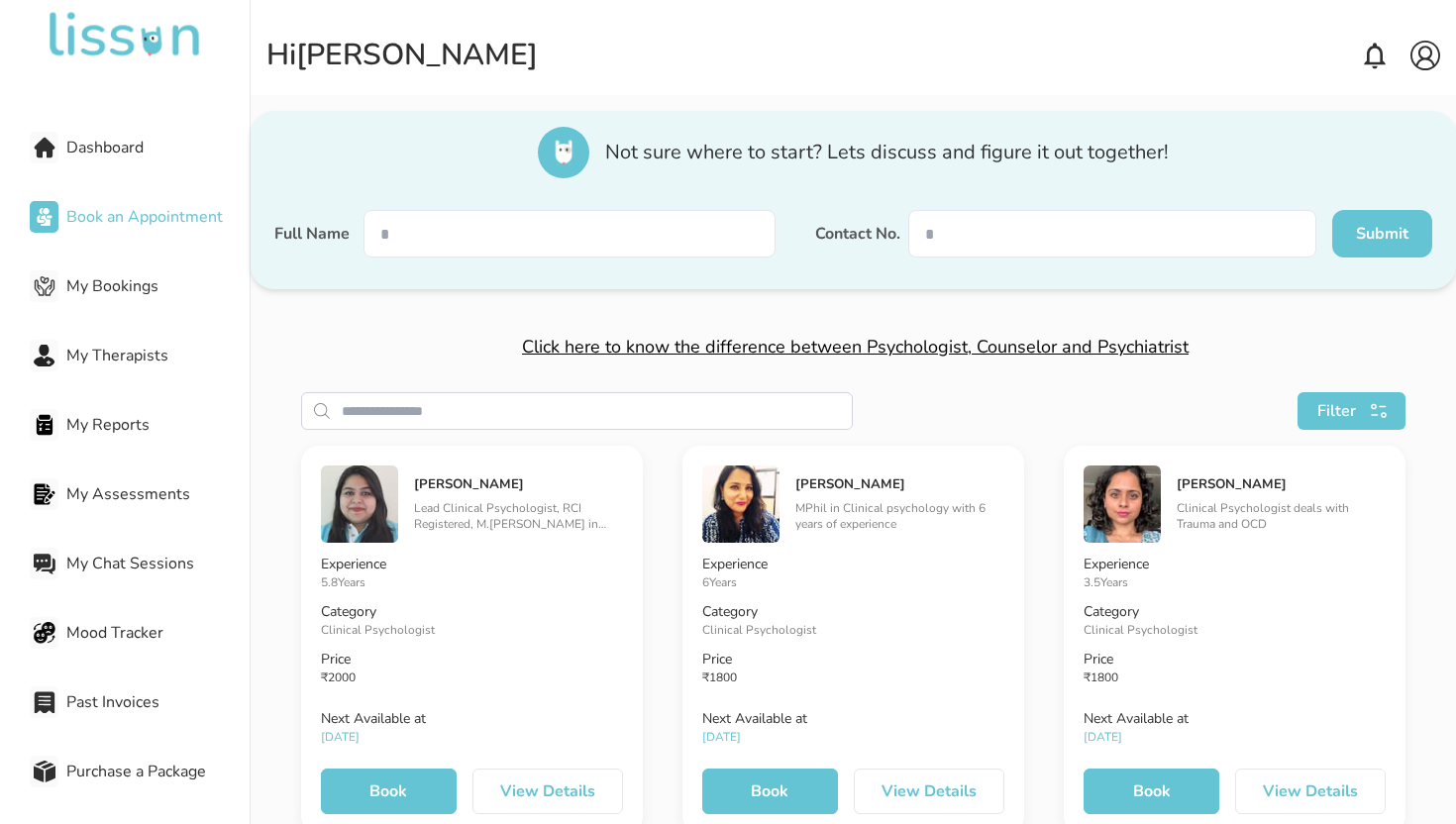 type on "******" 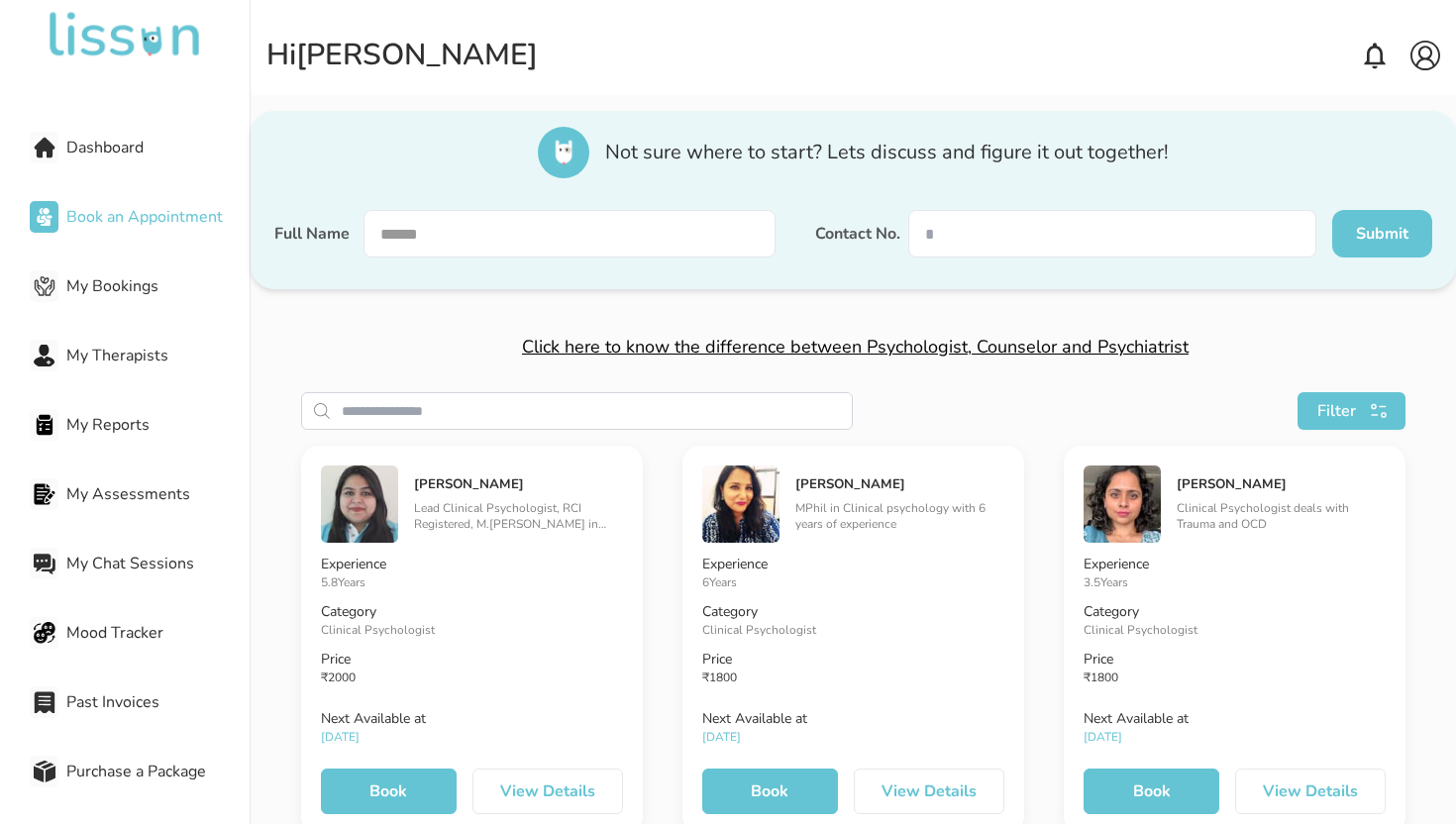 click at bounding box center [1112, 234] 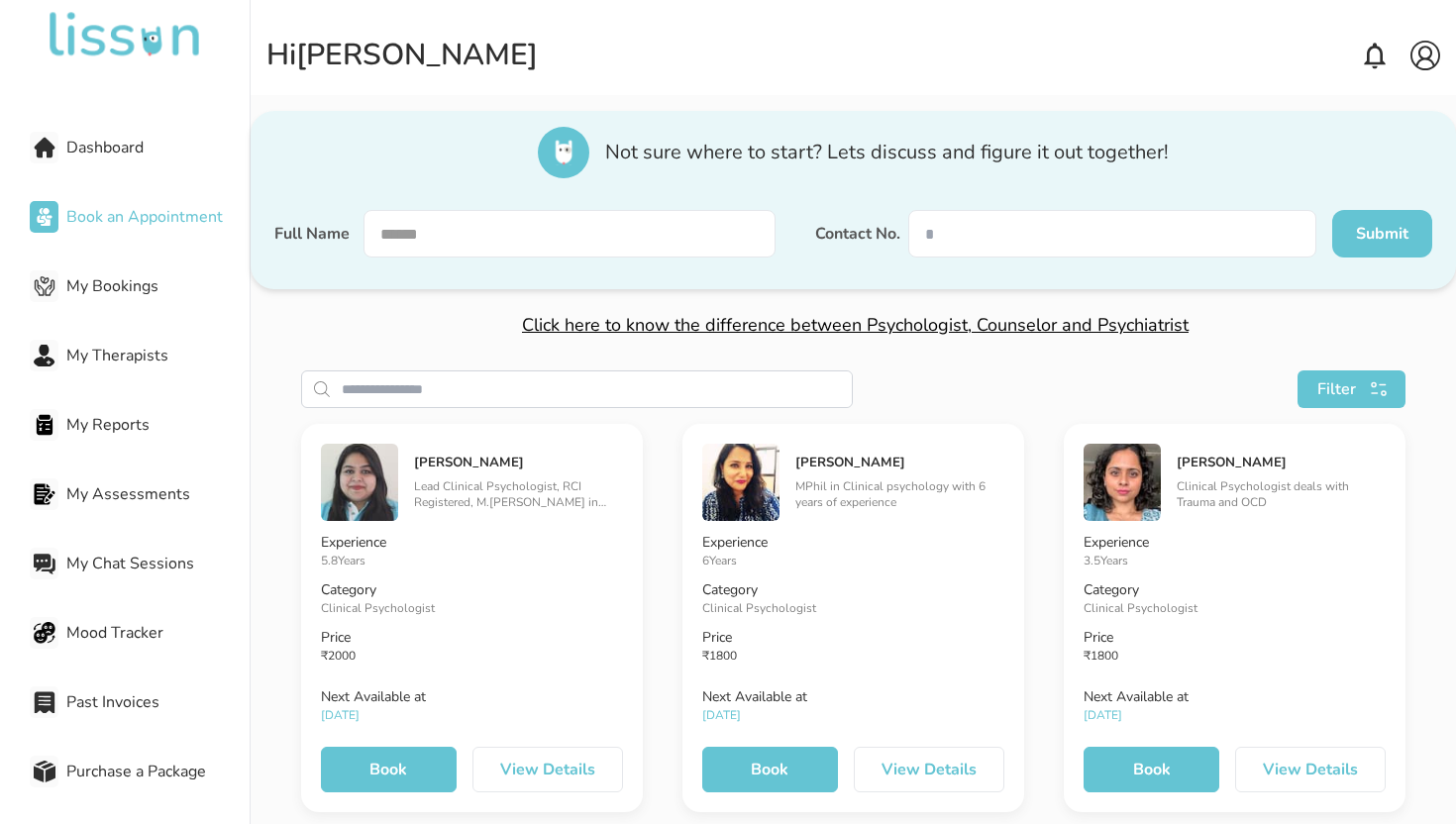 scroll, scrollTop: 0, scrollLeft: 0, axis: both 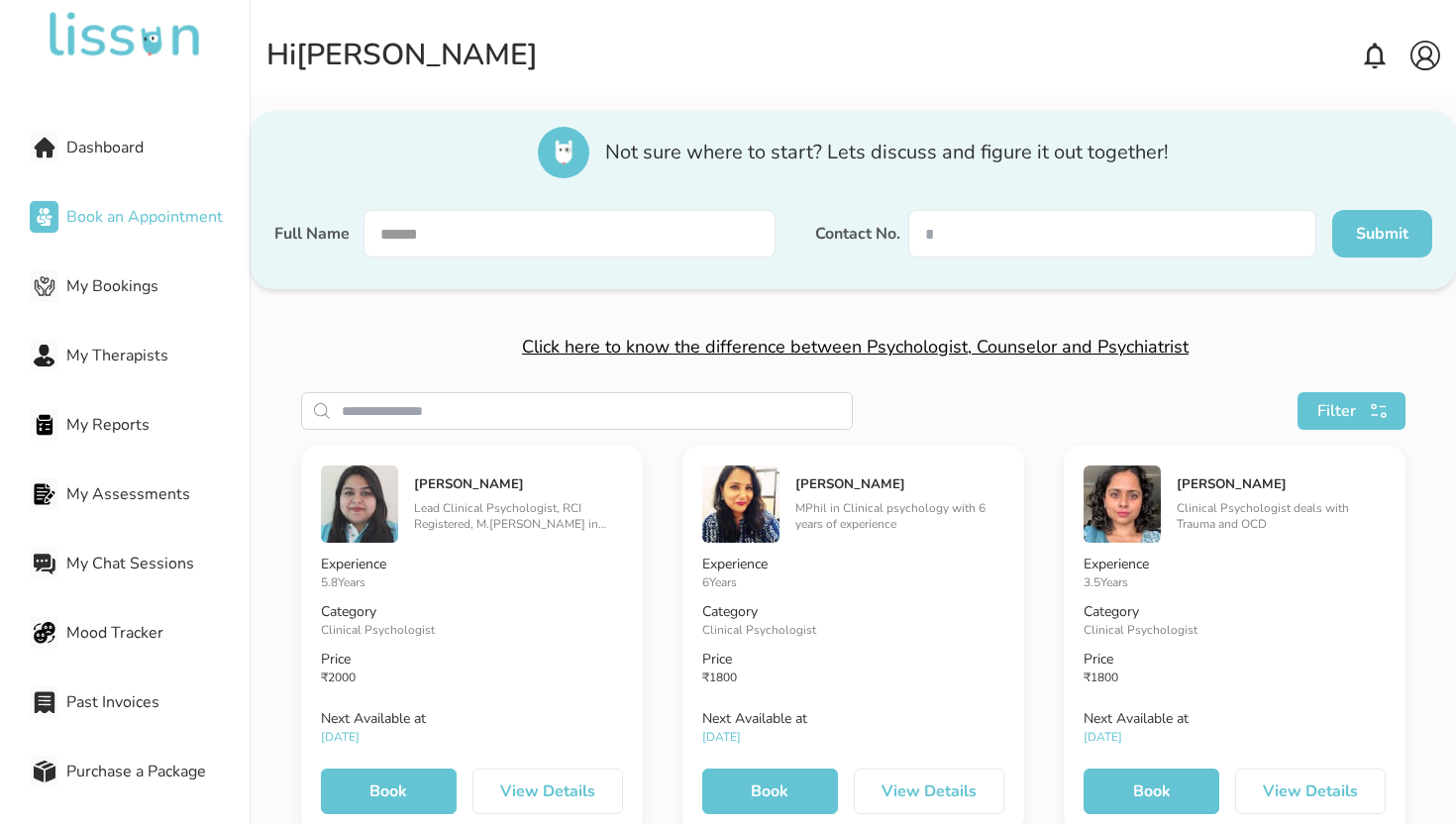 type on "**********" 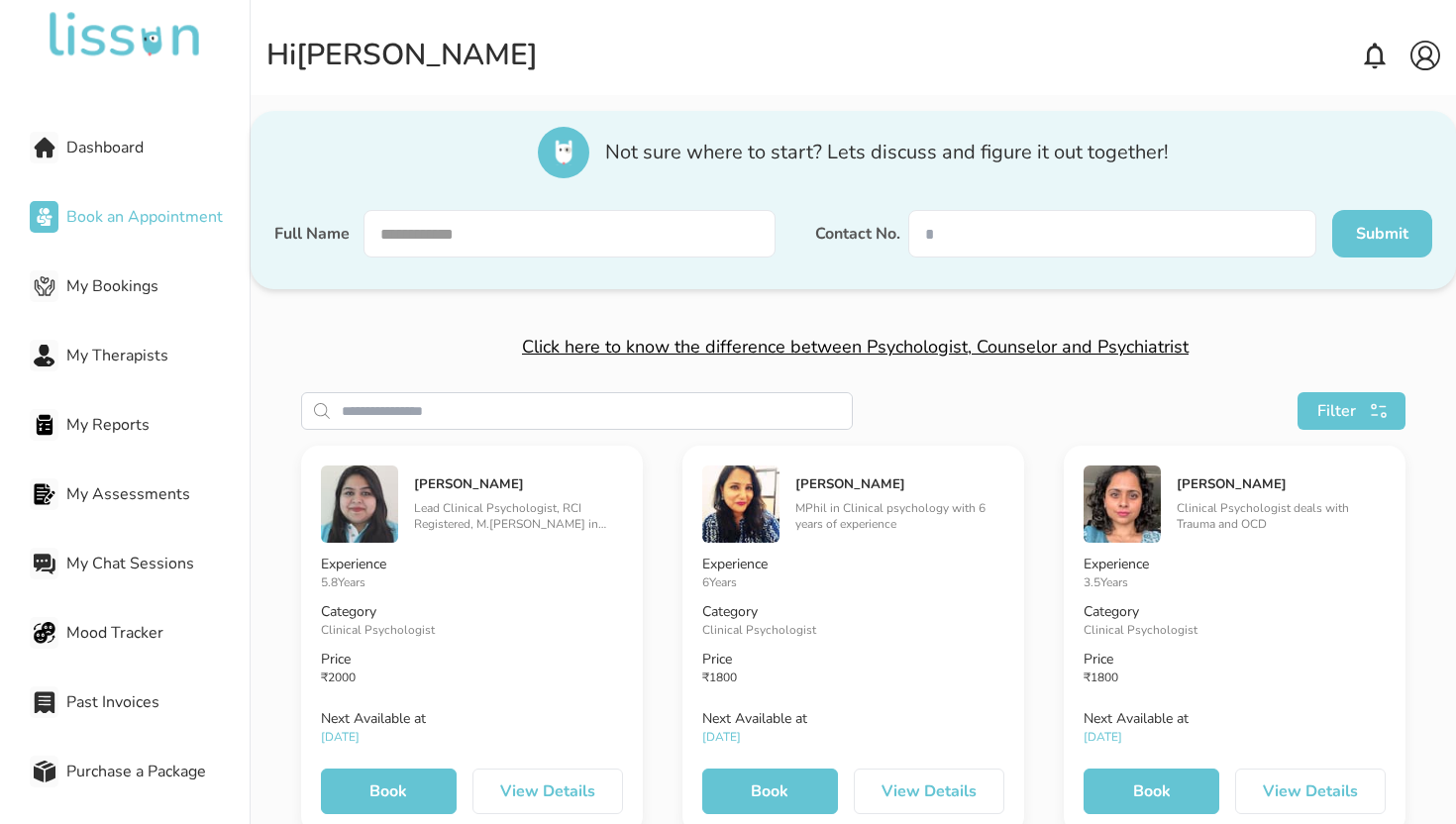 type on "**********" 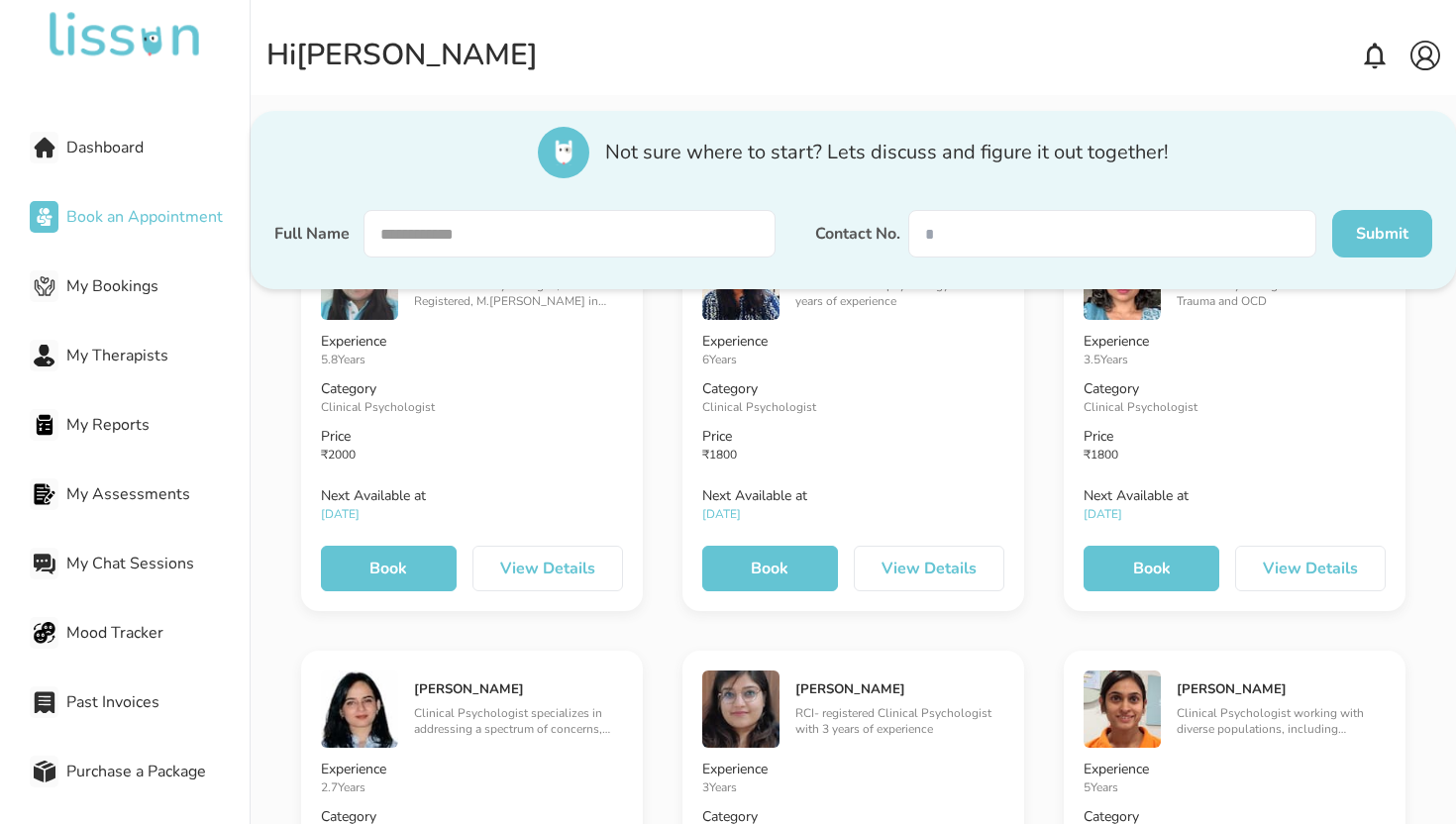 scroll, scrollTop: 0, scrollLeft: 0, axis: both 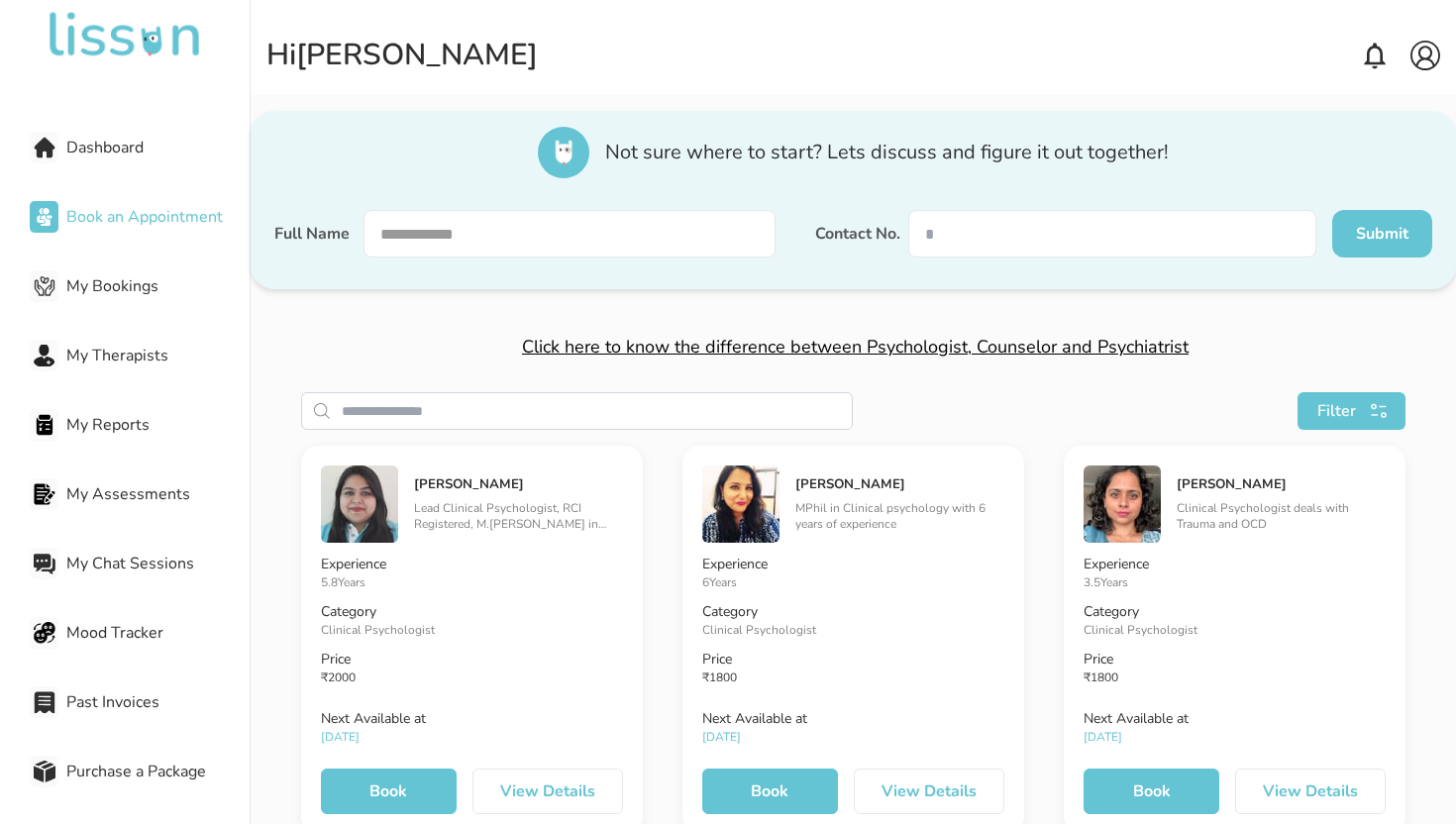 click on "Submit" at bounding box center (1382, 234) 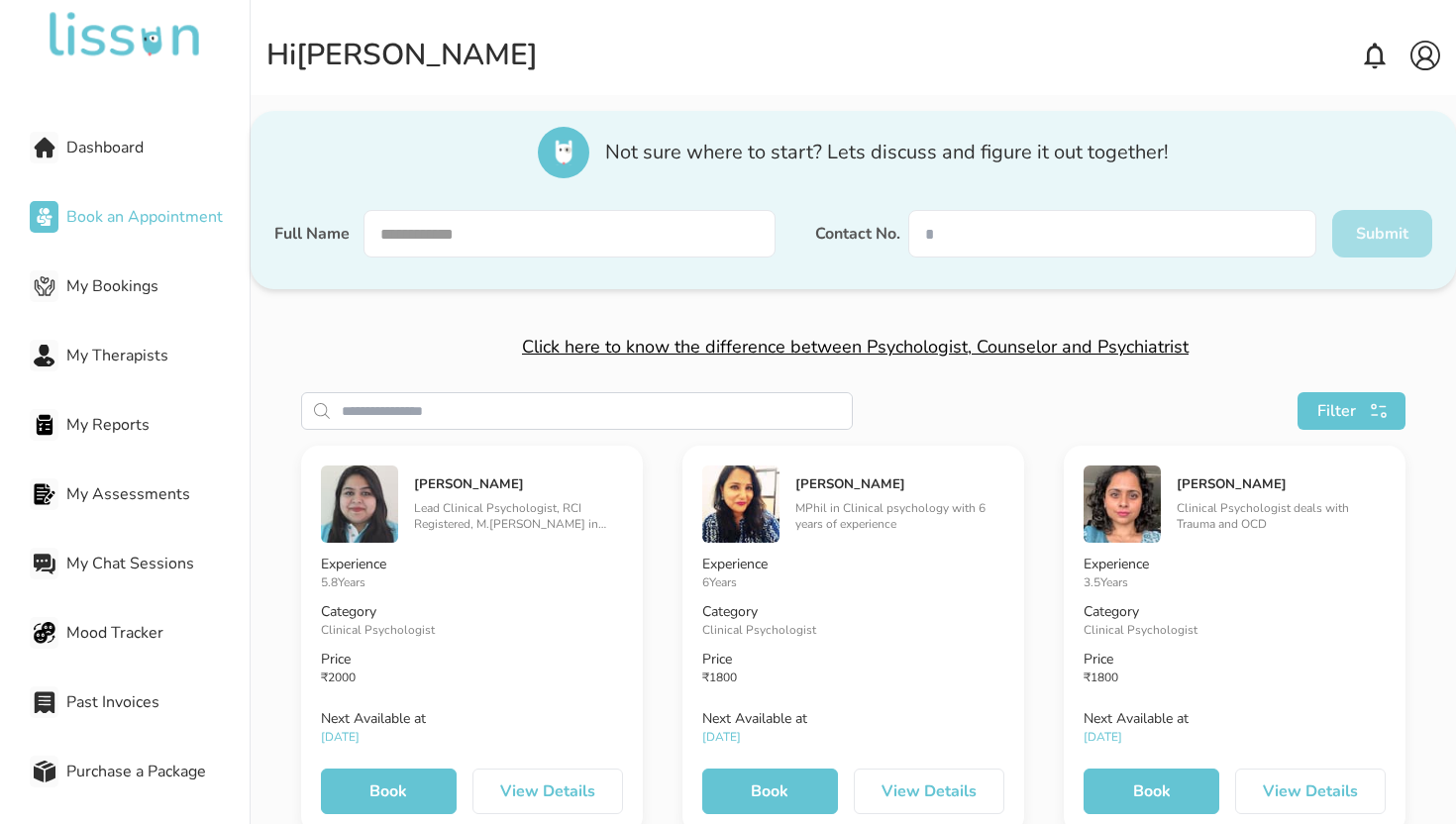 type 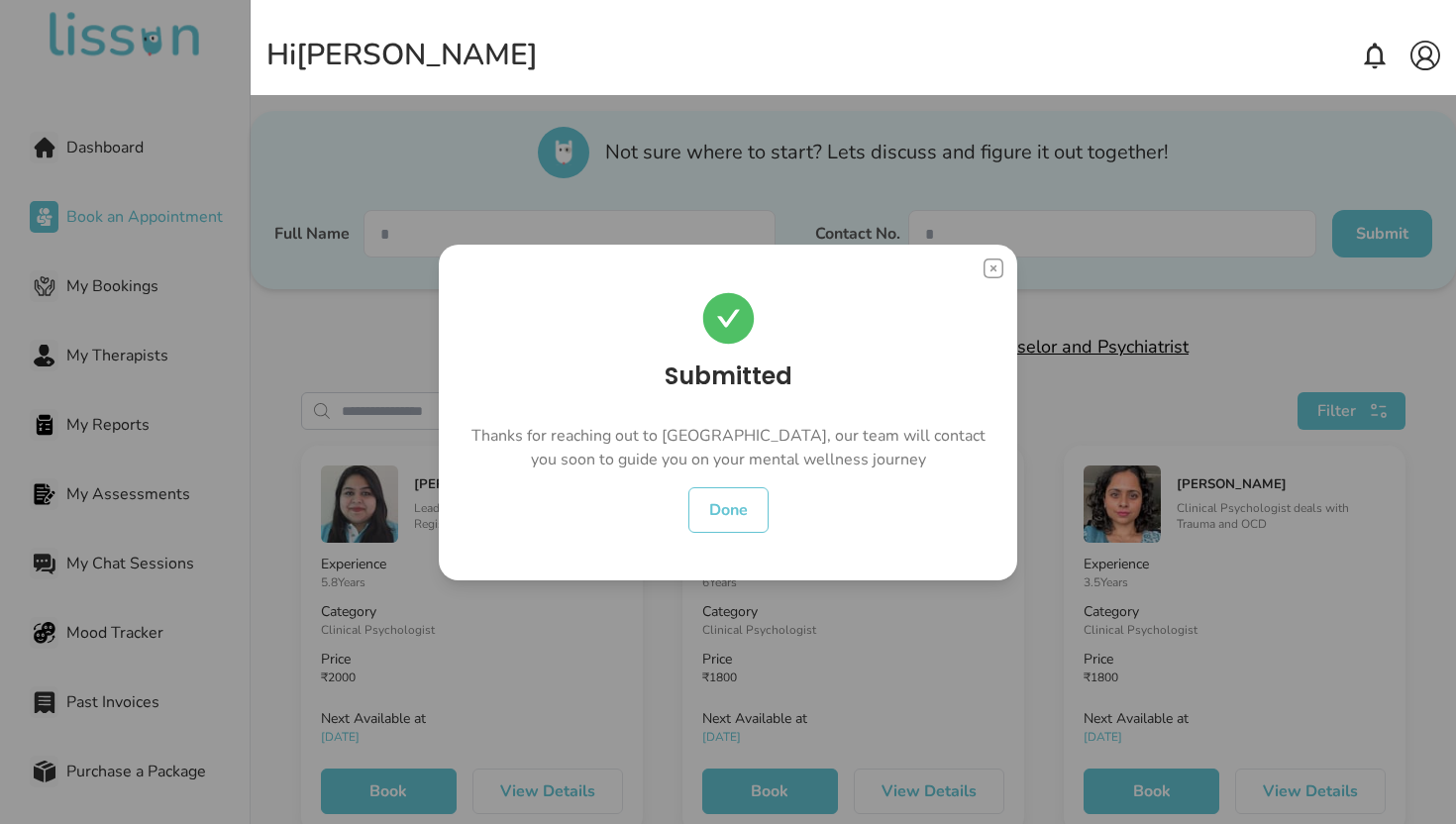 click on "Done" at bounding box center [728, 510] 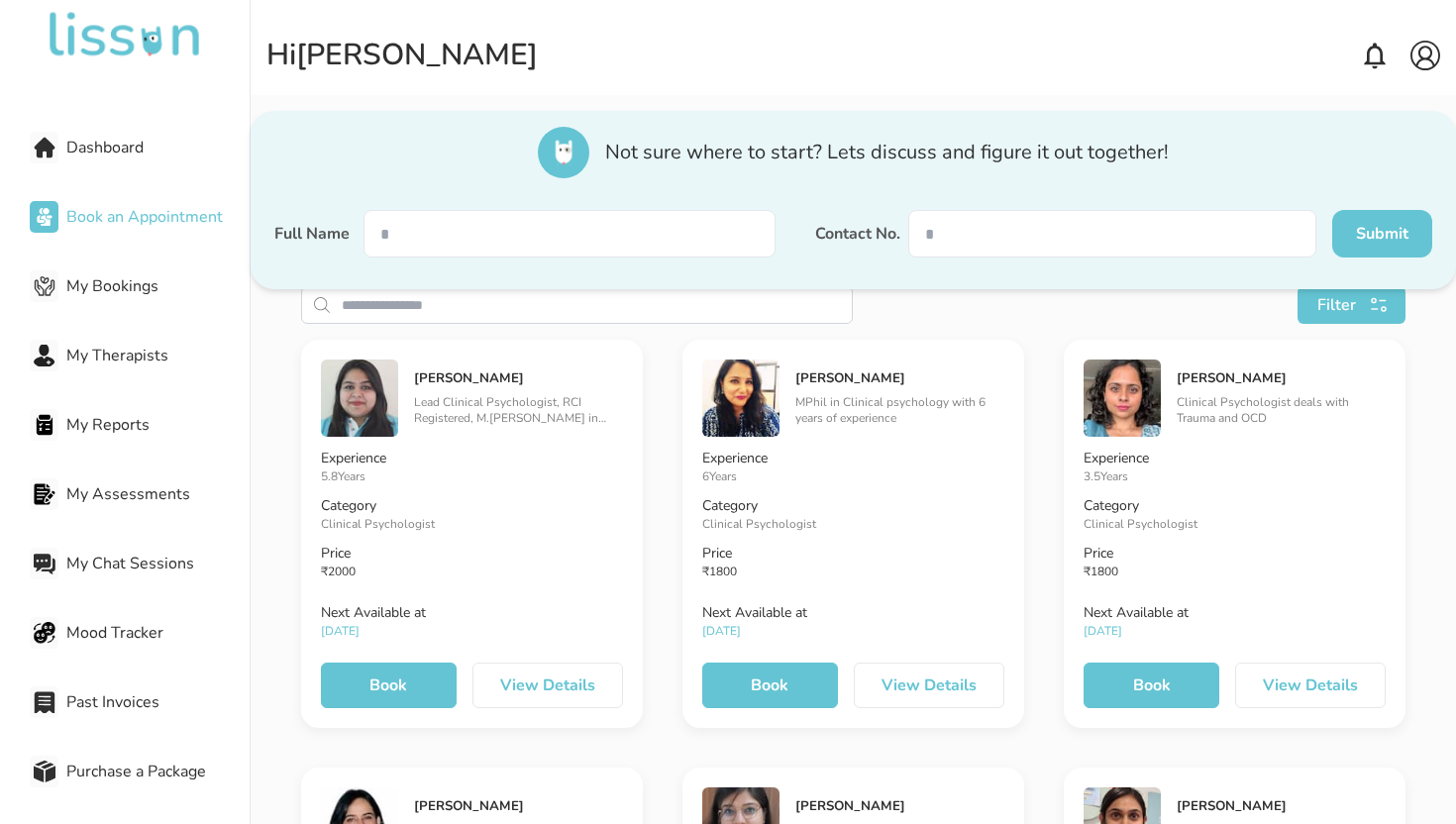scroll, scrollTop: 260, scrollLeft: 0, axis: vertical 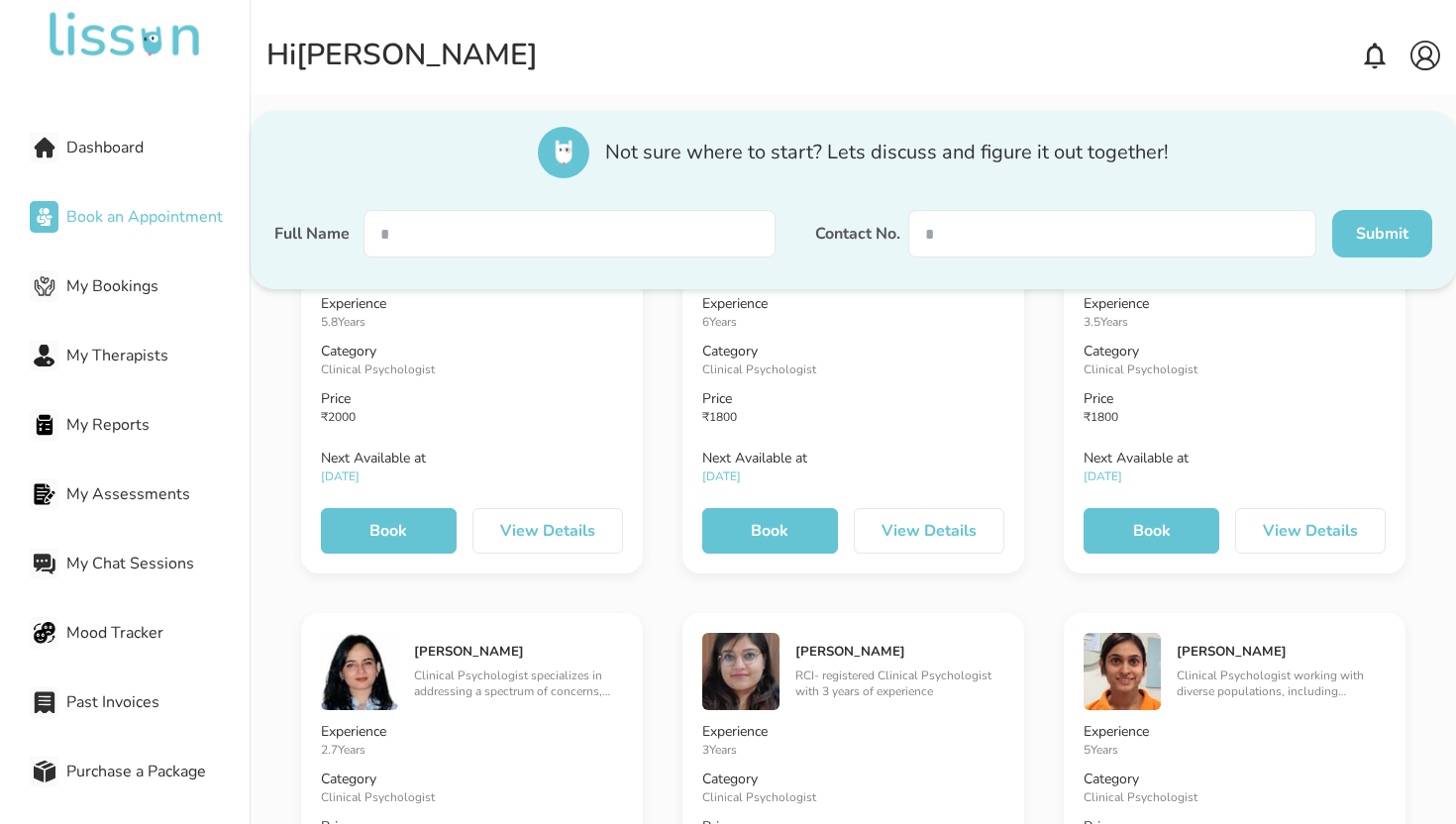 click on "Book" at bounding box center (388, 531) 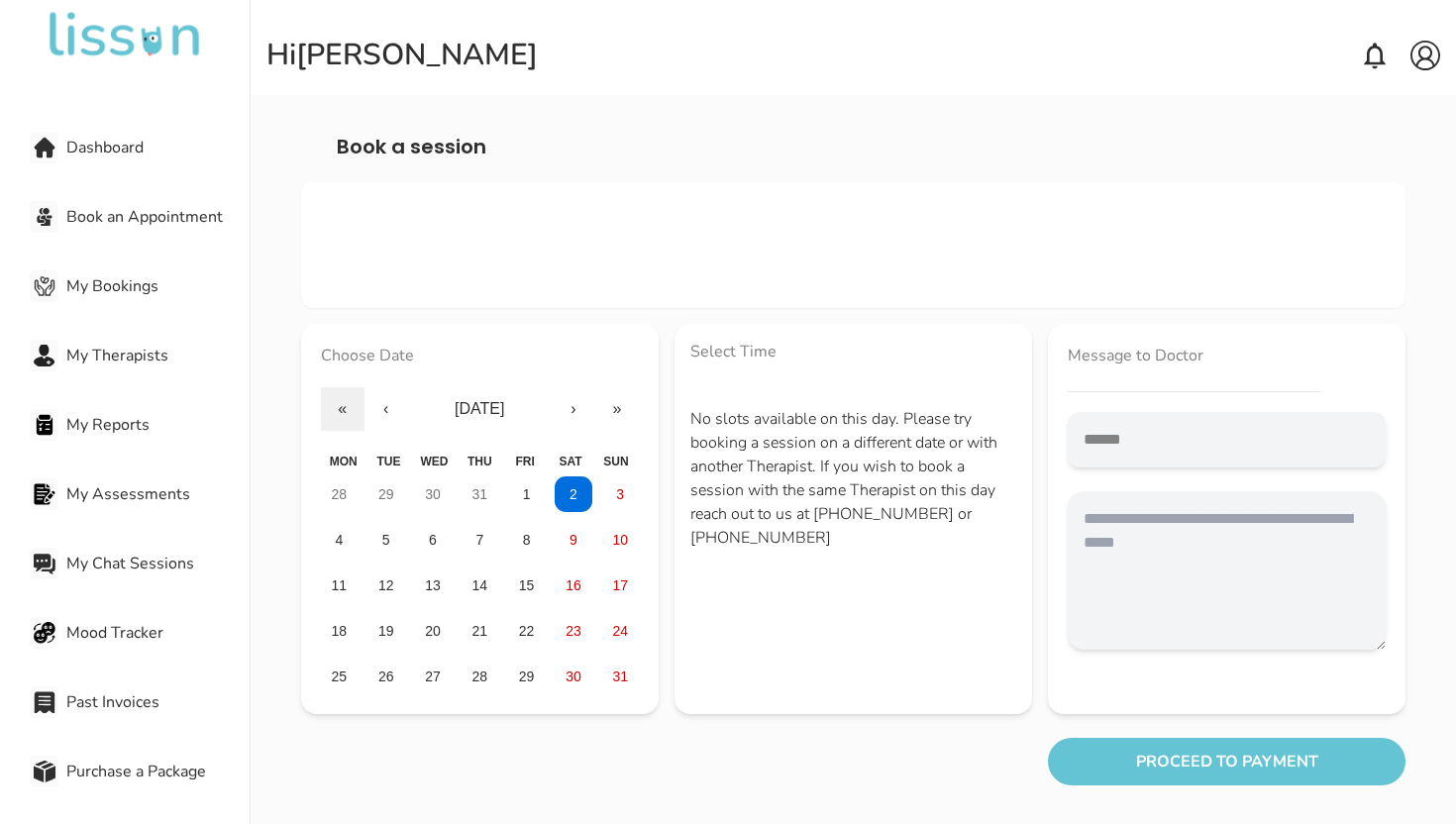 scroll, scrollTop: 0, scrollLeft: 0, axis: both 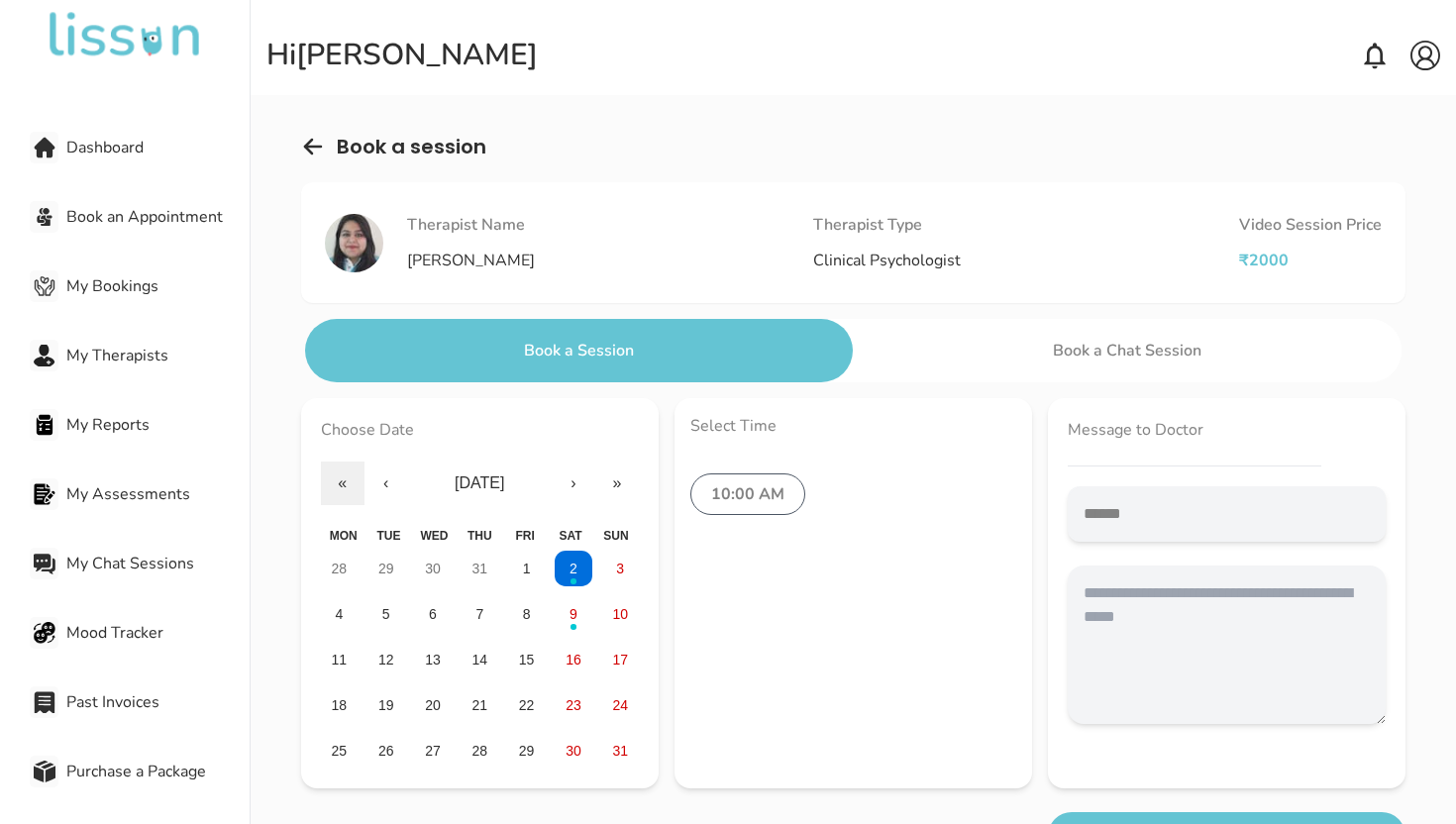 click on "Message to Doctor" at bounding box center (1226, 430) 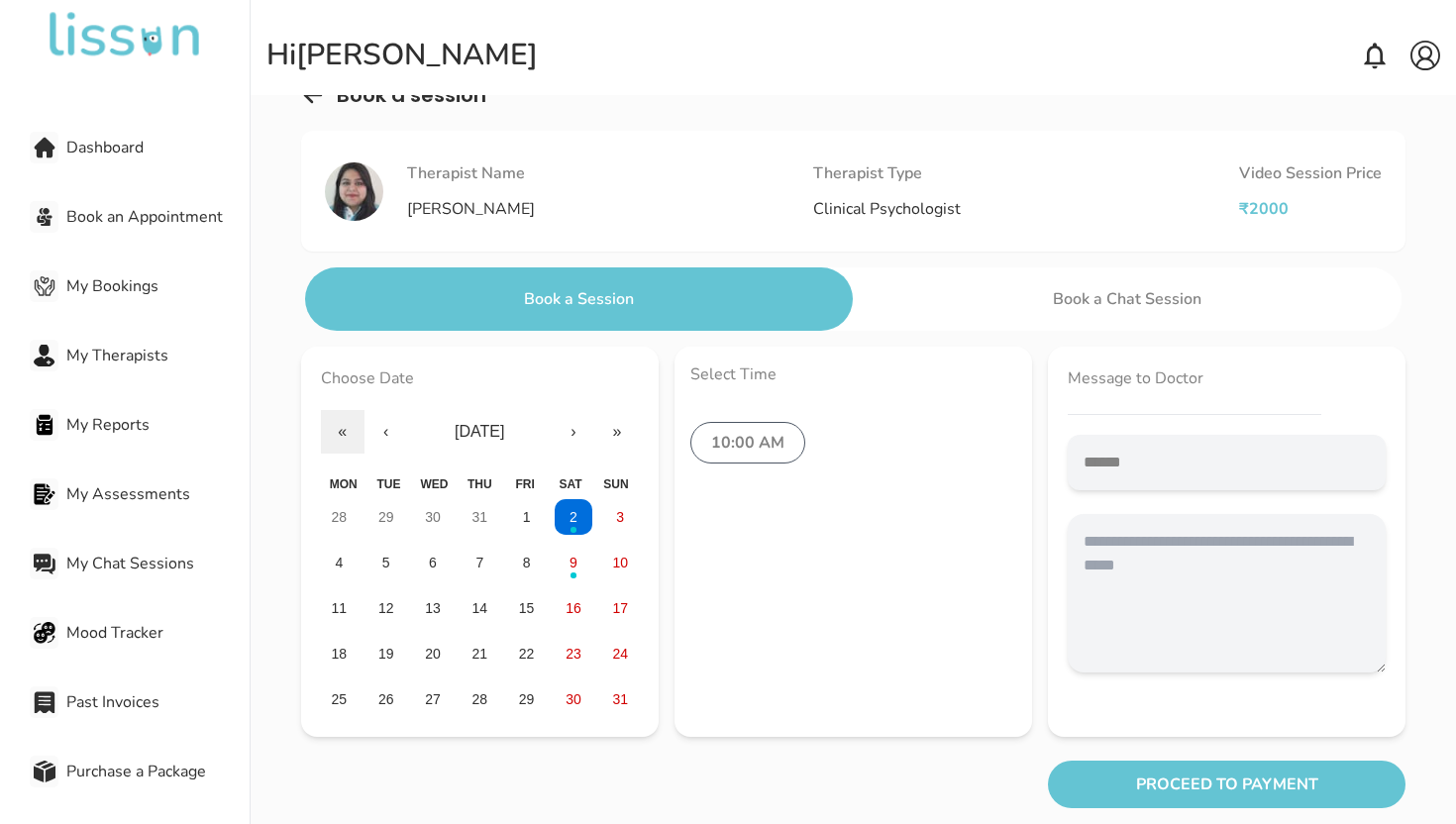 scroll, scrollTop: 67, scrollLeft: 0, axis: vertical 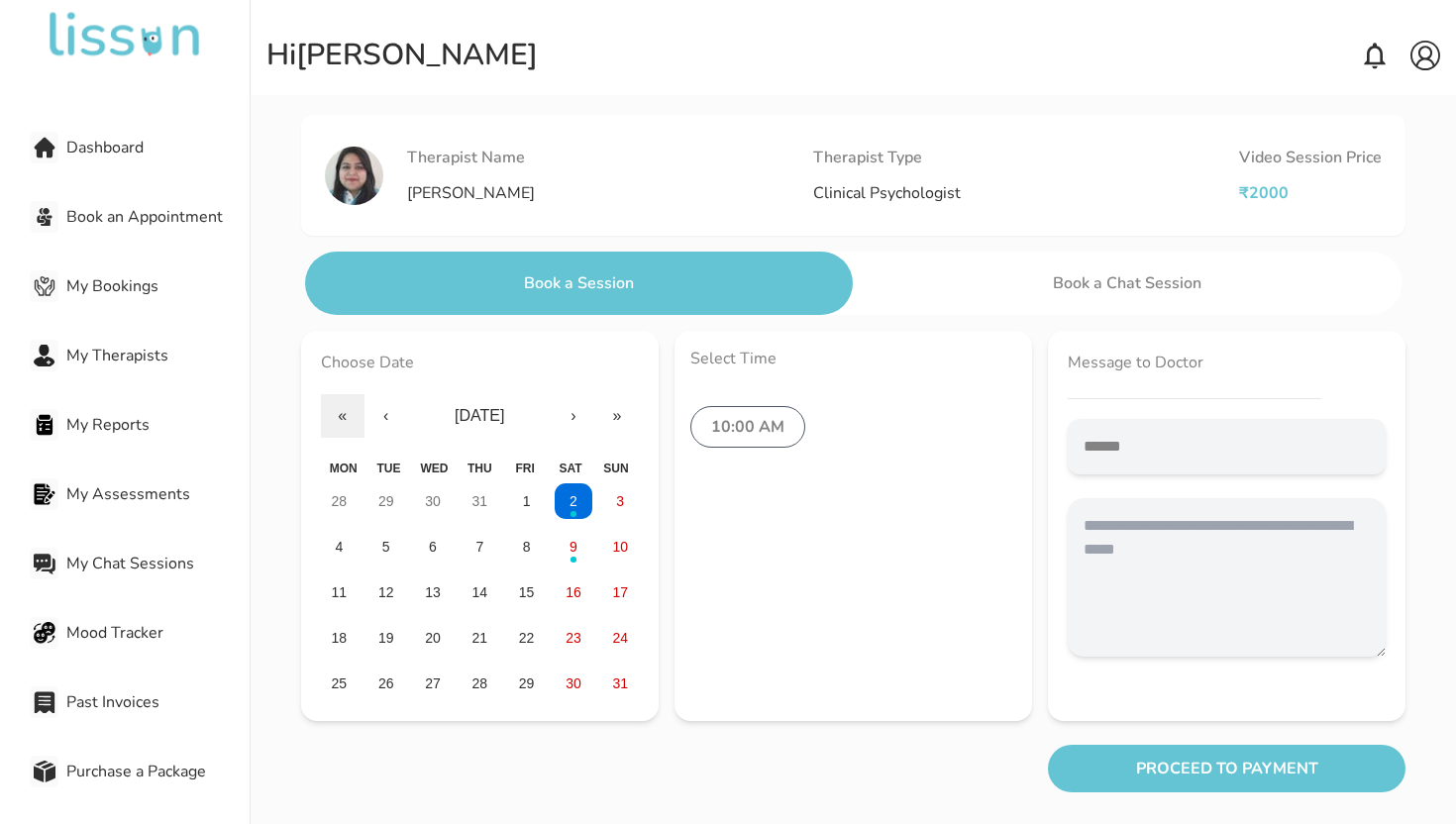click on "******" at bounding box center (1226, 538) 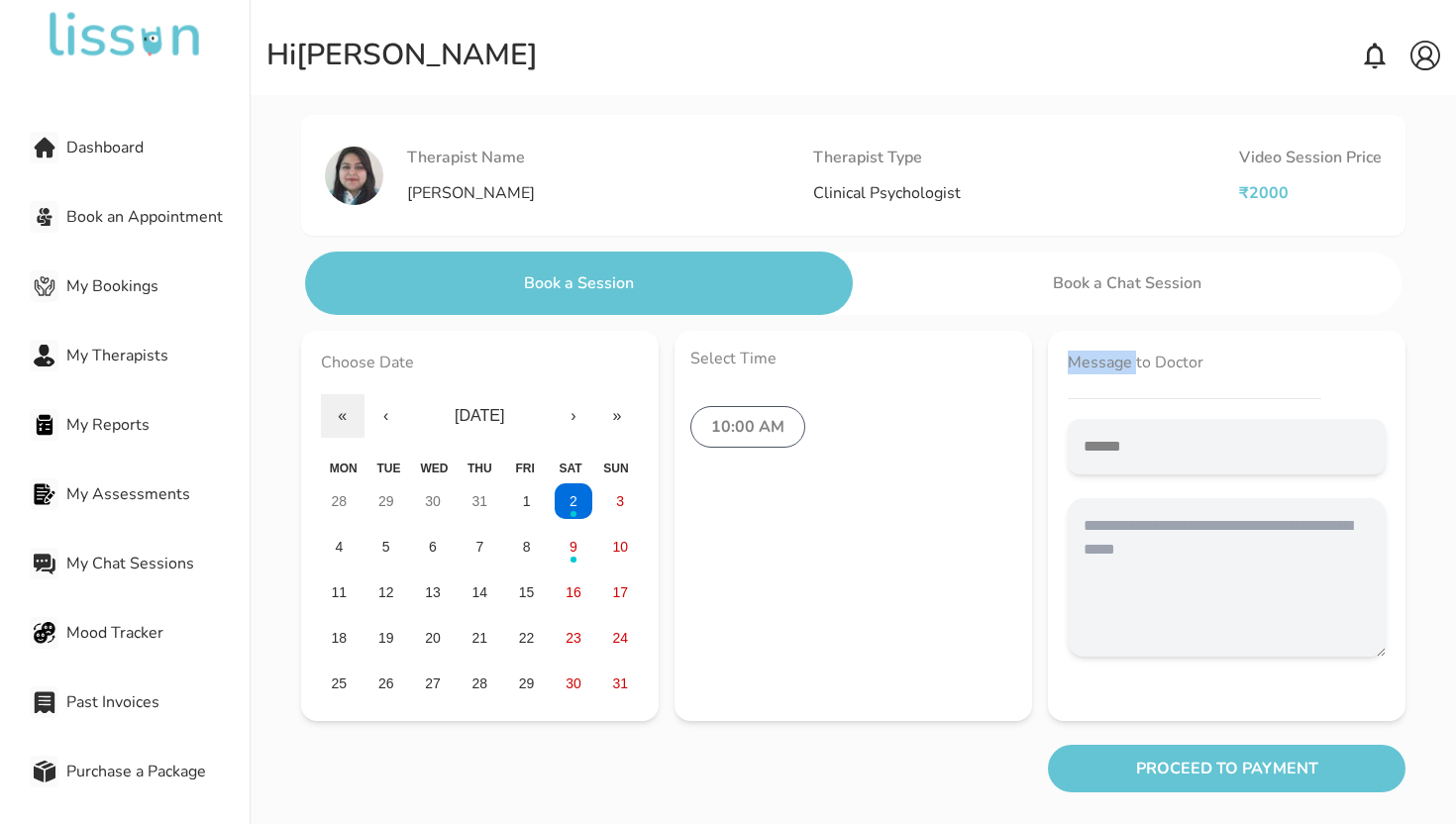 click on "Message to Doctor" at bounding box center [1226, 384] 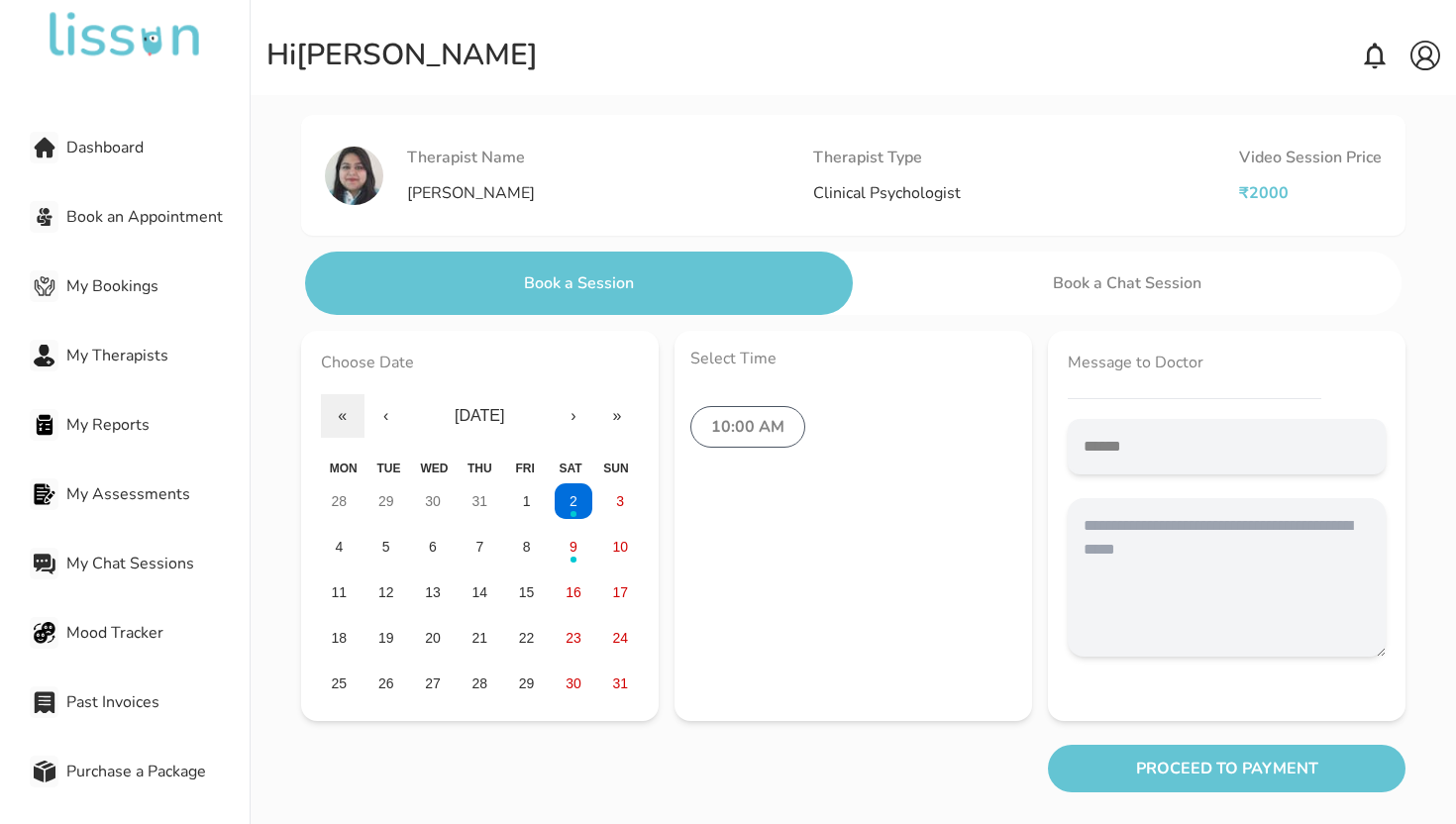 click on "Message to Doctor" at bounding box center (1226, 362) 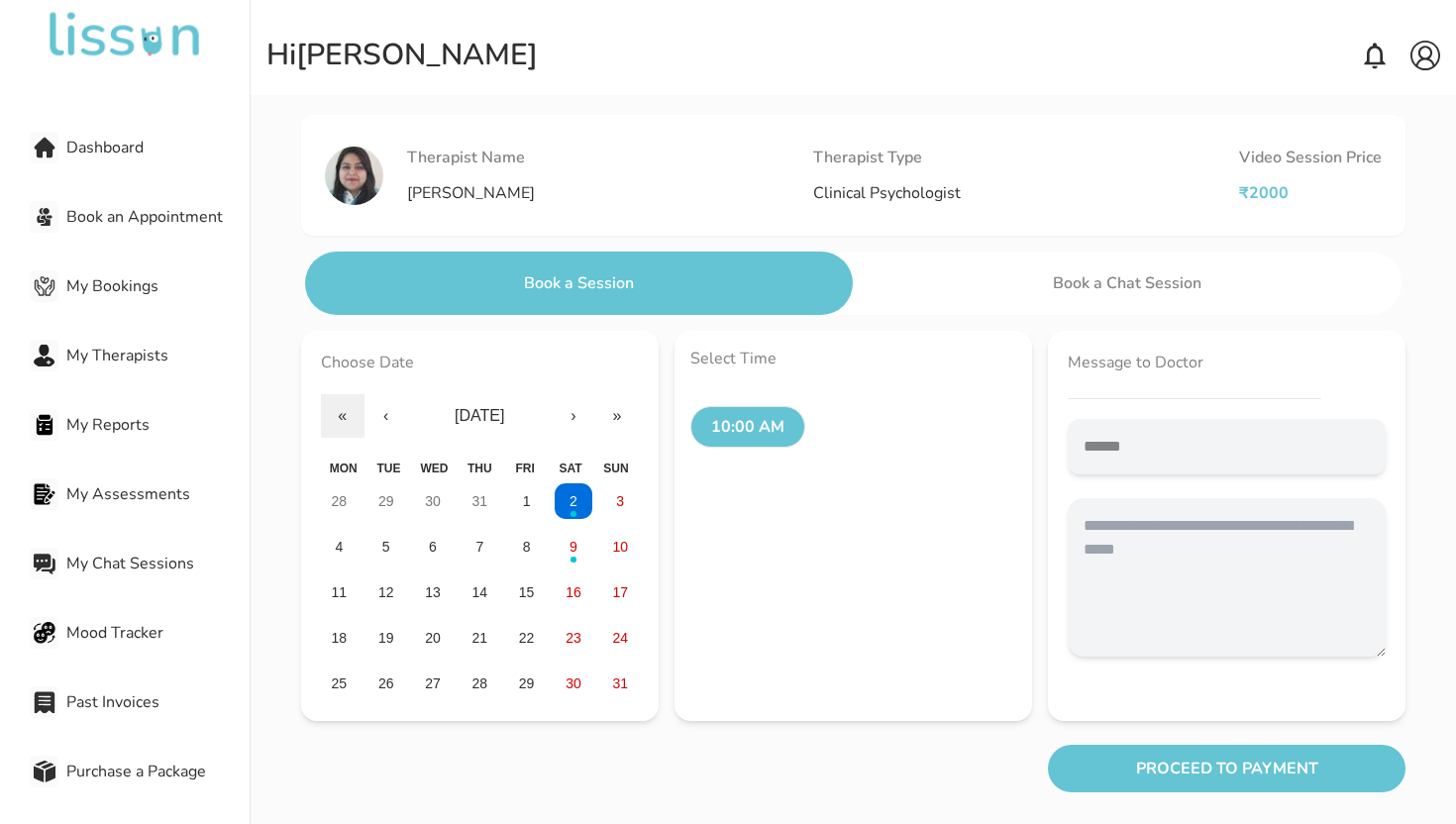 click on "PROCEED TO PAYMENT" at bounding box center [1226, 769] 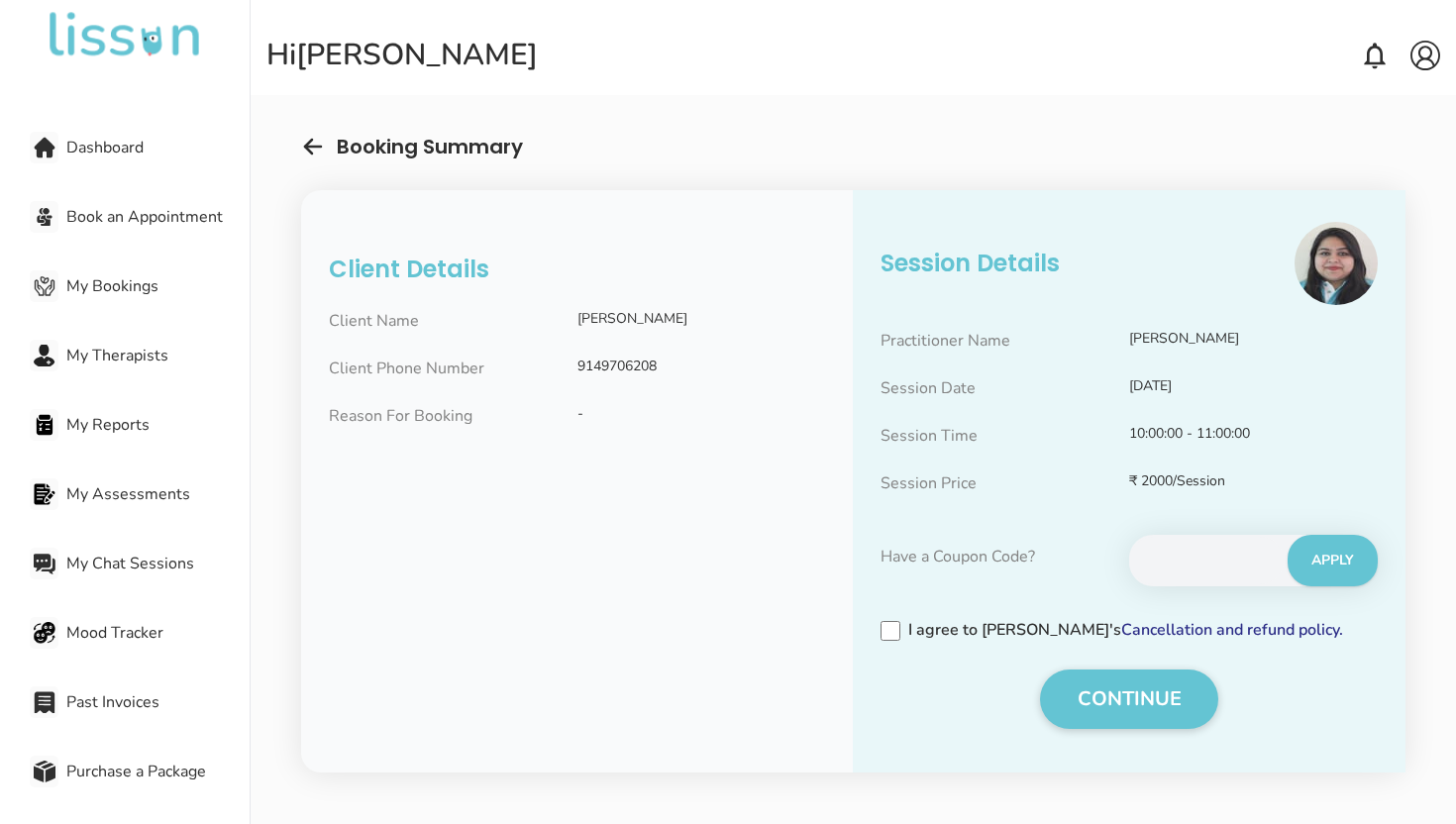 click at bounding box center (1206, 561) 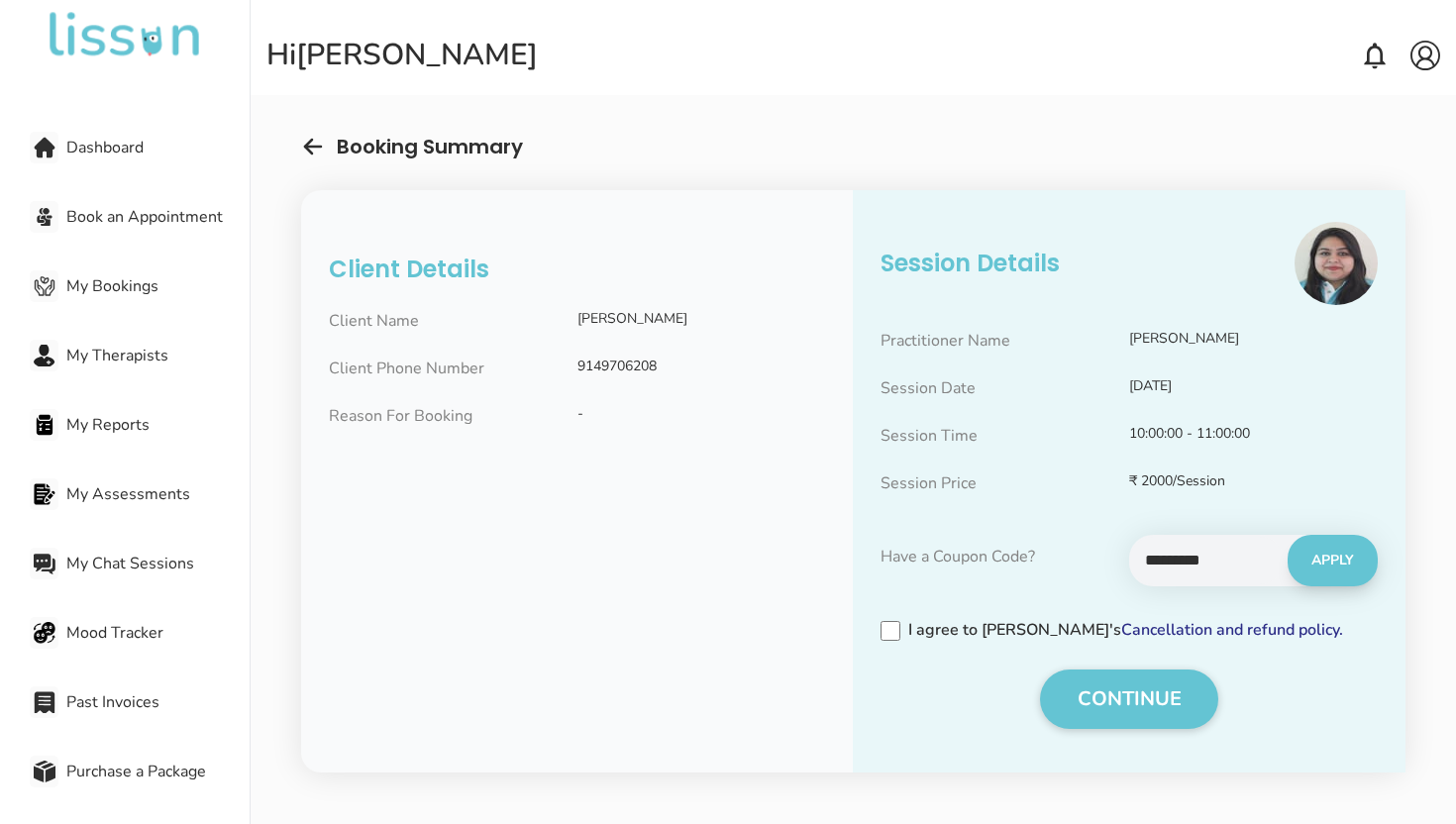 type on "*********" 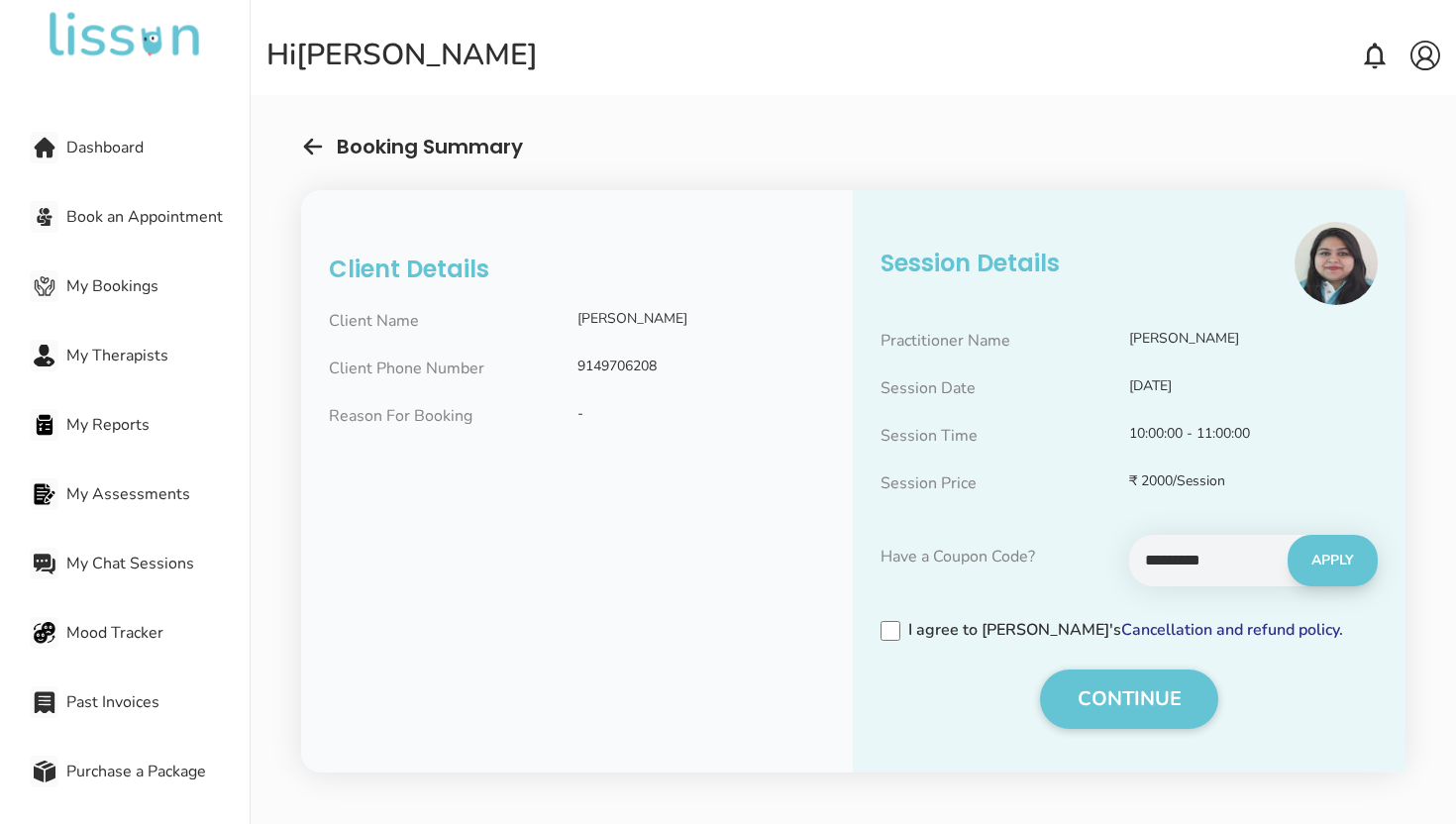 click on "APPLY" at bounding box center [1332, 561] 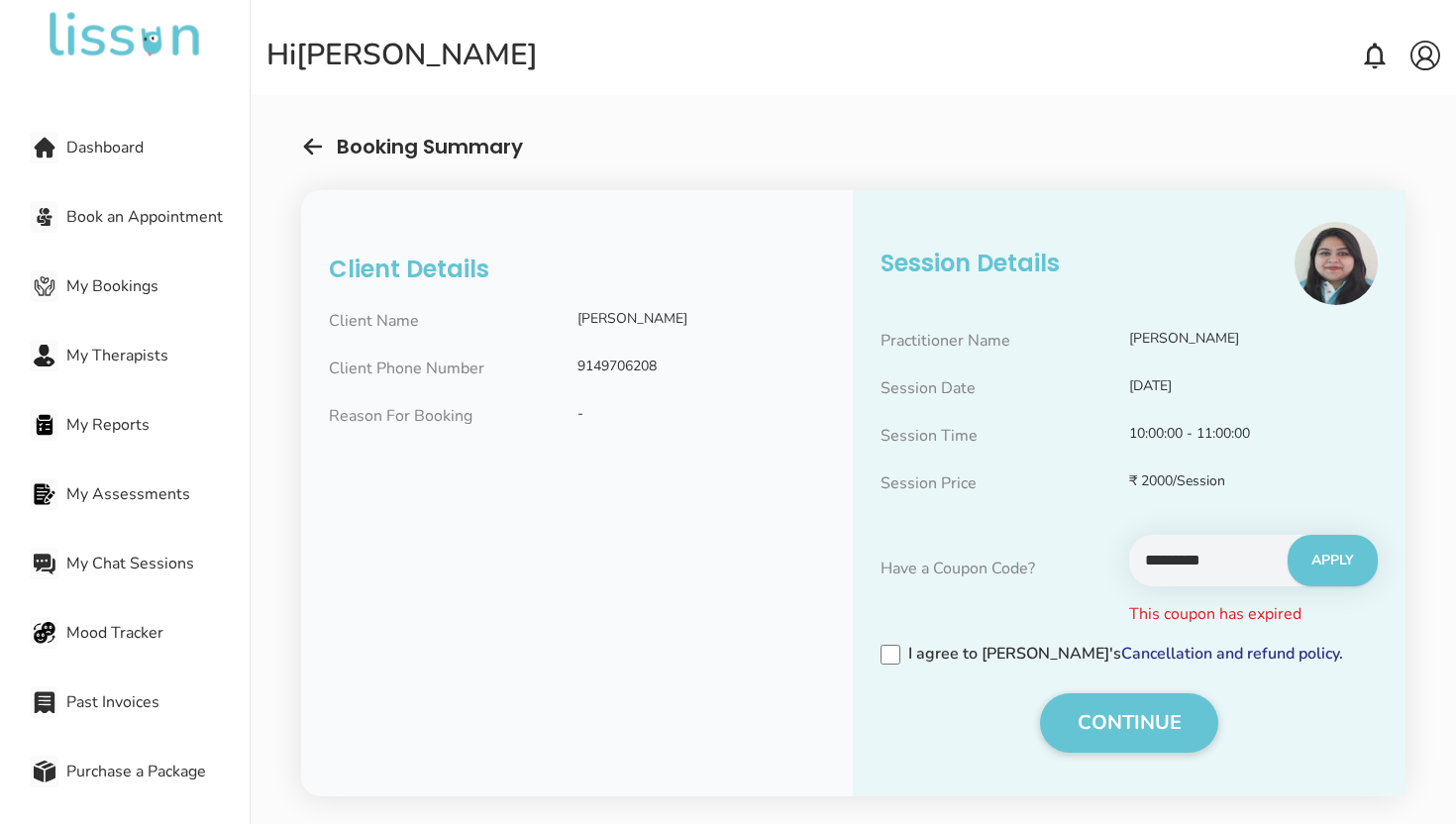 type 